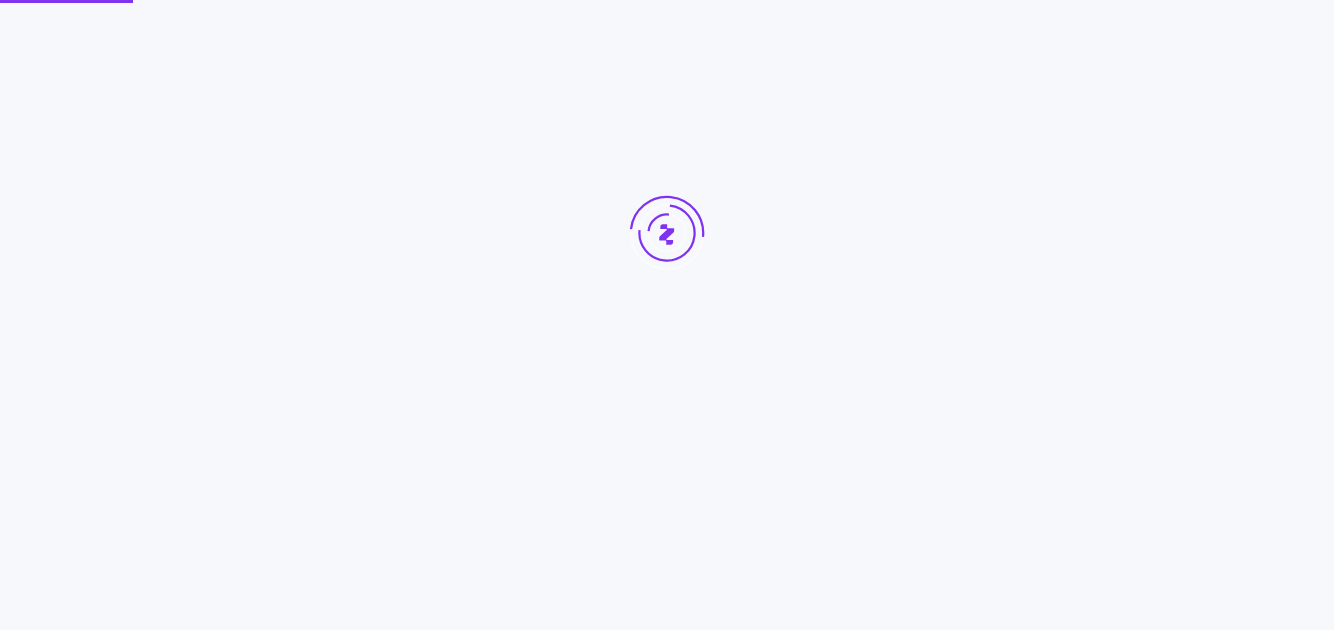 scroll, scrollTop: 0, scrollLeft: 0, axis: both 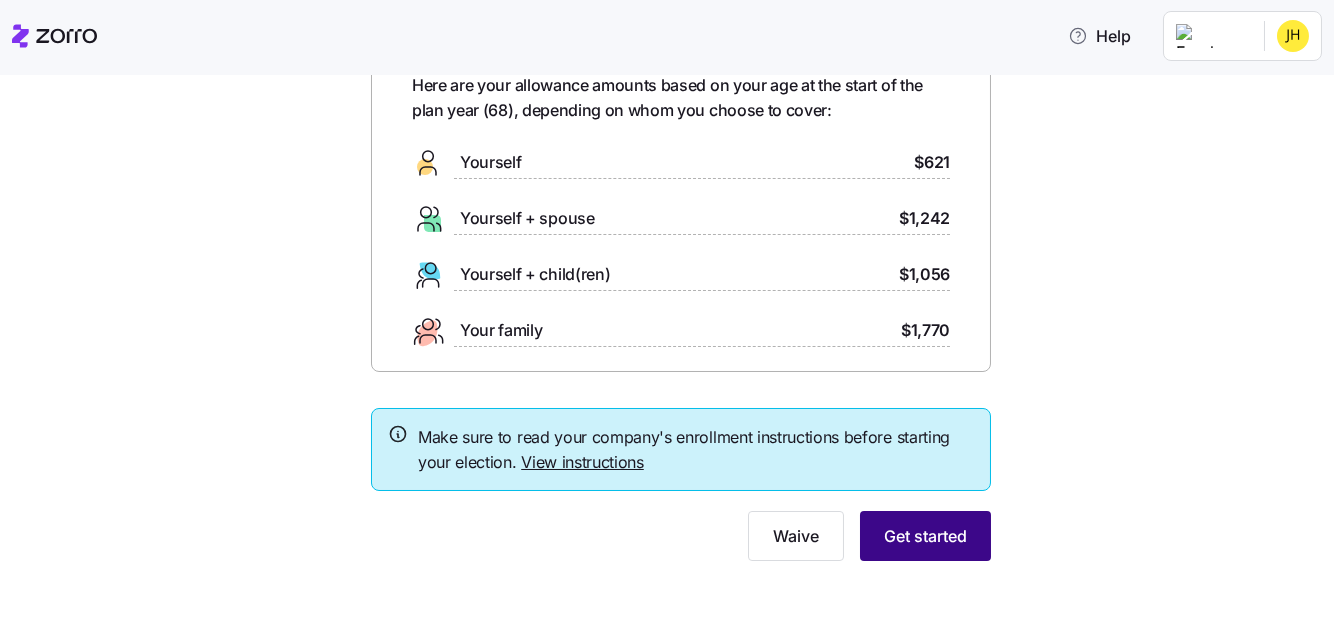click on "Get started" at bounding box center [925, 536] 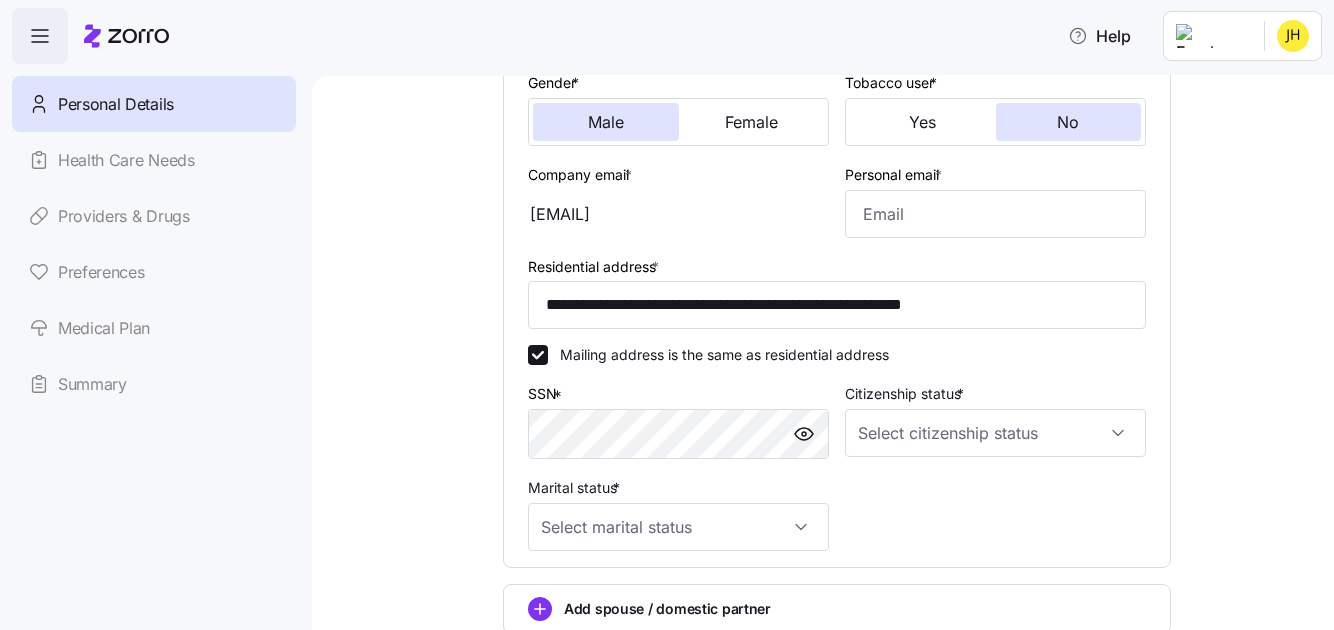 scroll, scrollTop: 499, scrollLeft: 0, axis: vertical 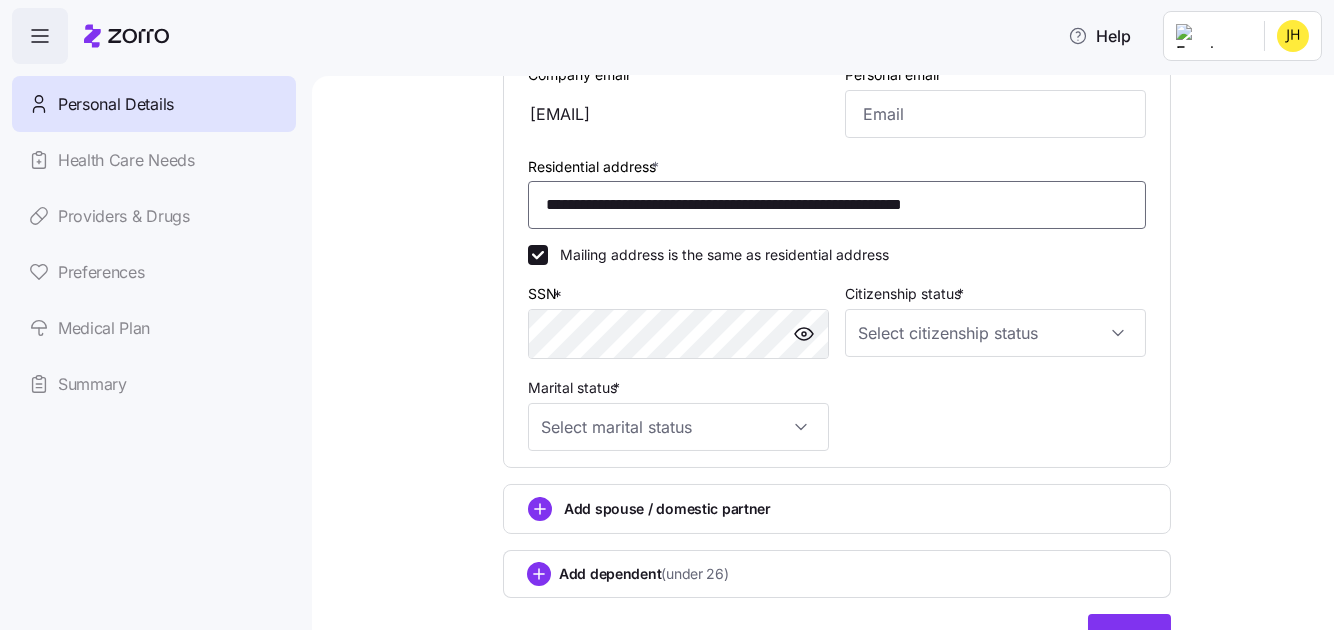 click on "**********" at bounding box center [837, 205] 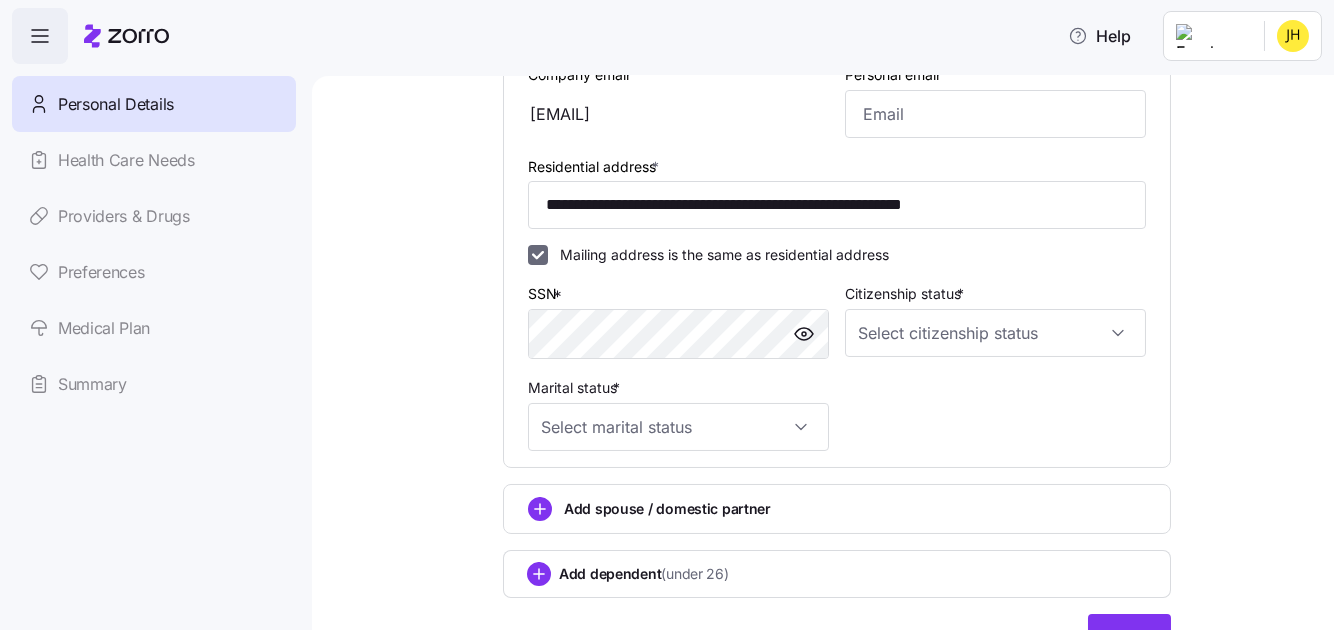 click on "Mailing address is the same as residential address" at bounding box center (538, 255) 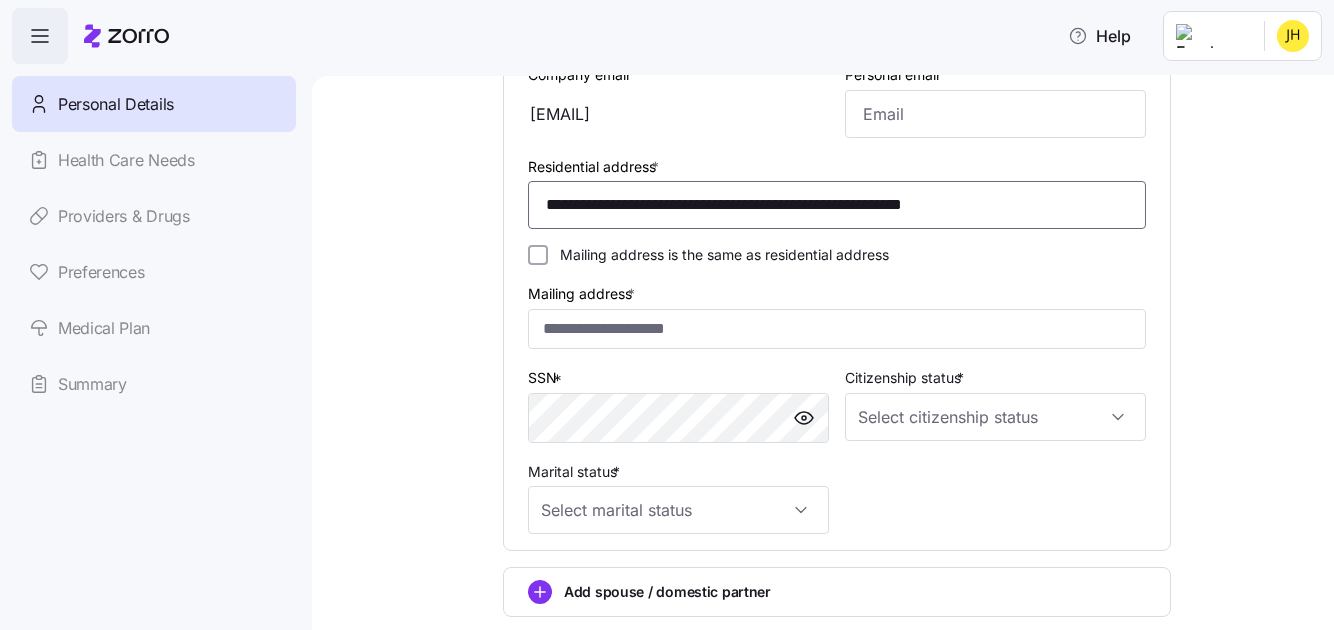 click on "**********" at bounding box center (837, 205) 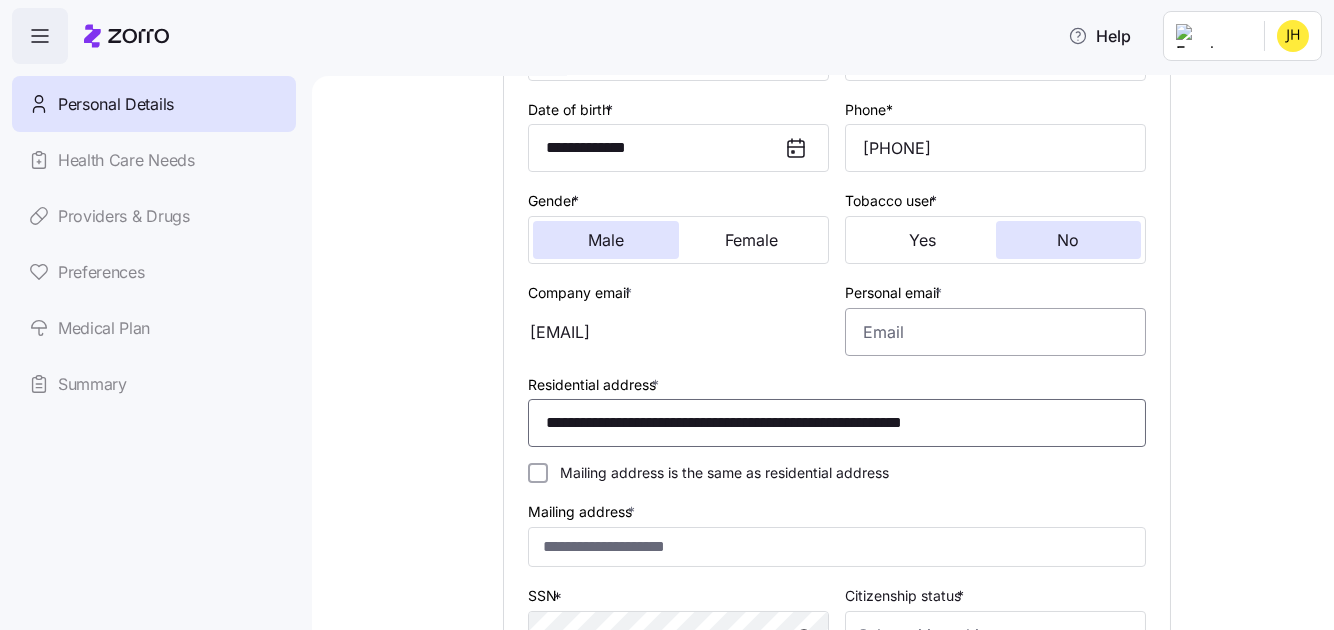 scroll, scrollTop: 381, scrollLeft: 0, axis: vertical 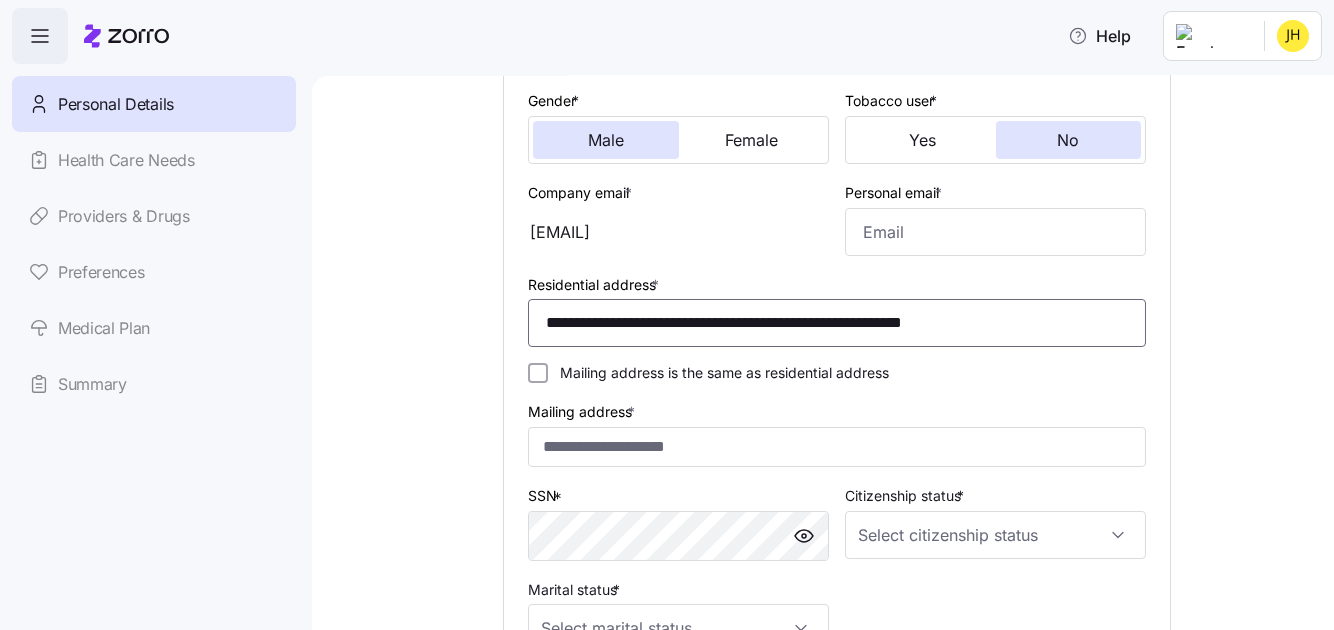 click on "**********" at bounding box center [837, 323] 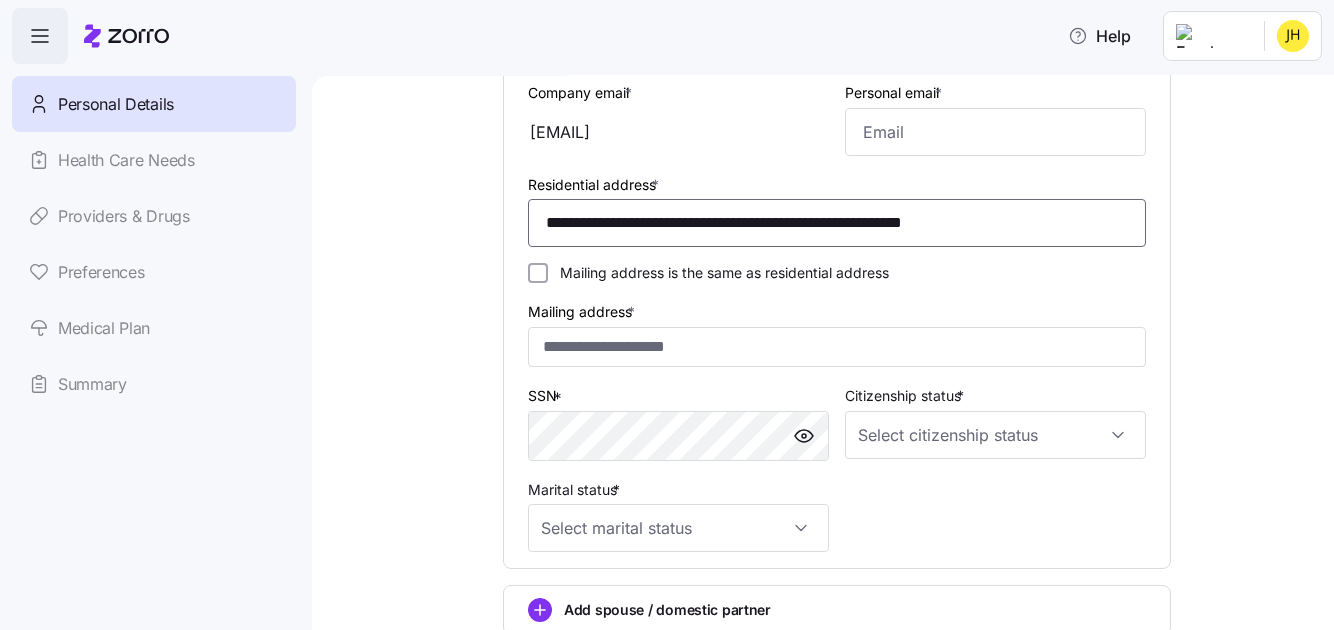 scroll, scrollTop: 381, scrollLeft: 0, axis: vertical 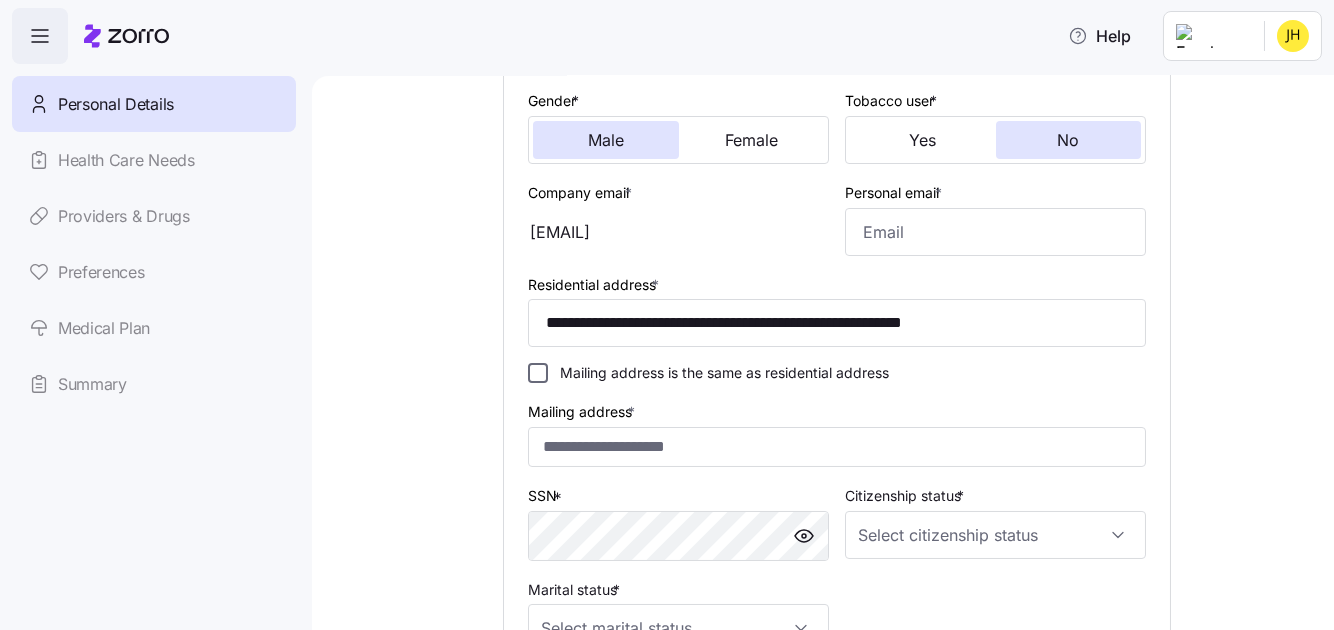 click on "Mailing address is the same as residential address" at bounding box center (538, 373) 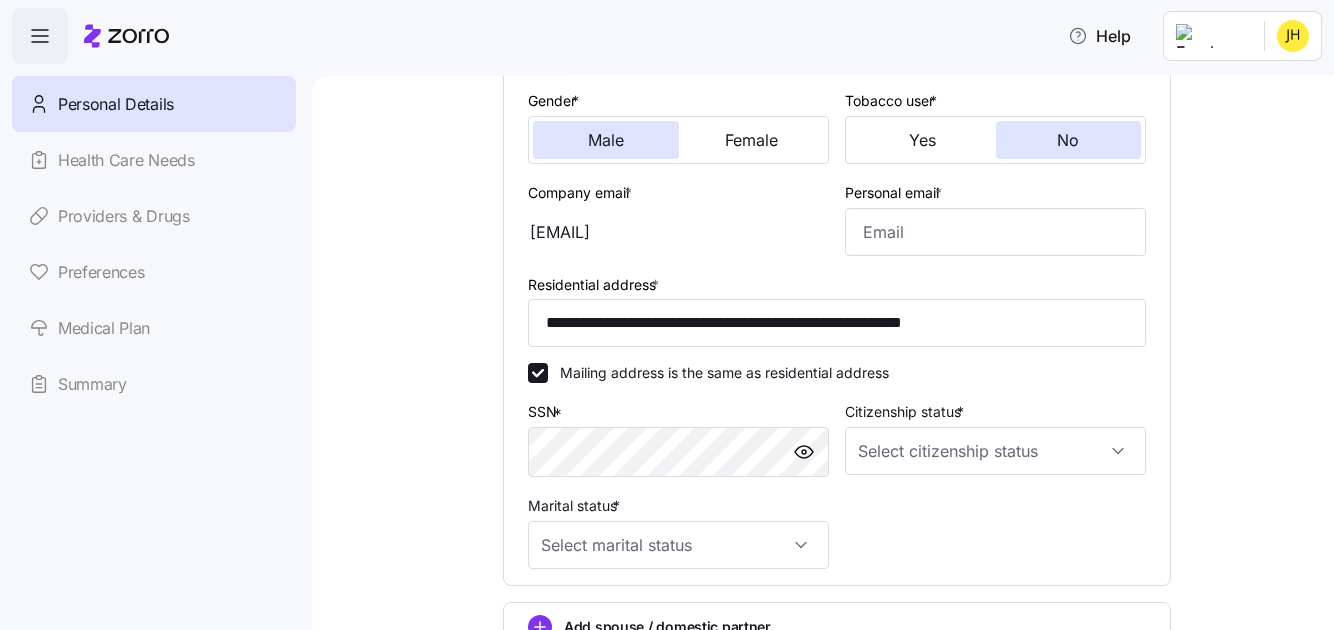 scroll, scrollTop: 481, scrollLeft: 0, axis: vertical 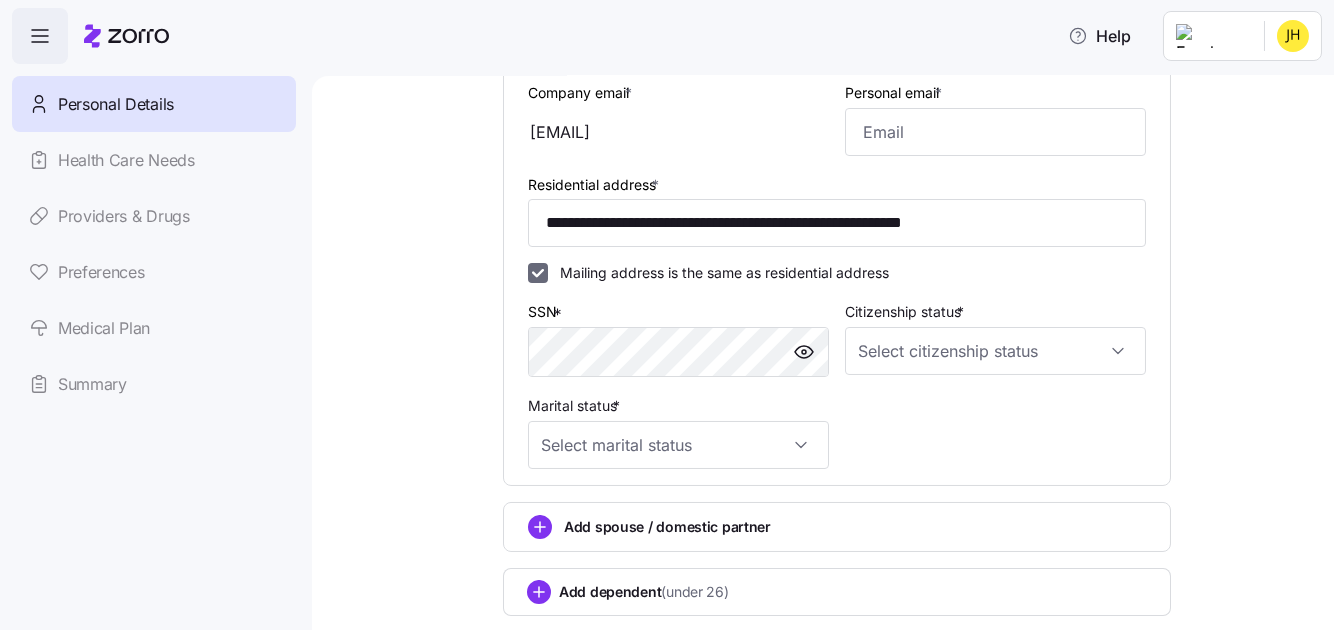 click on "Mailing address is the same as residential address" at bounding box center (538, 273) 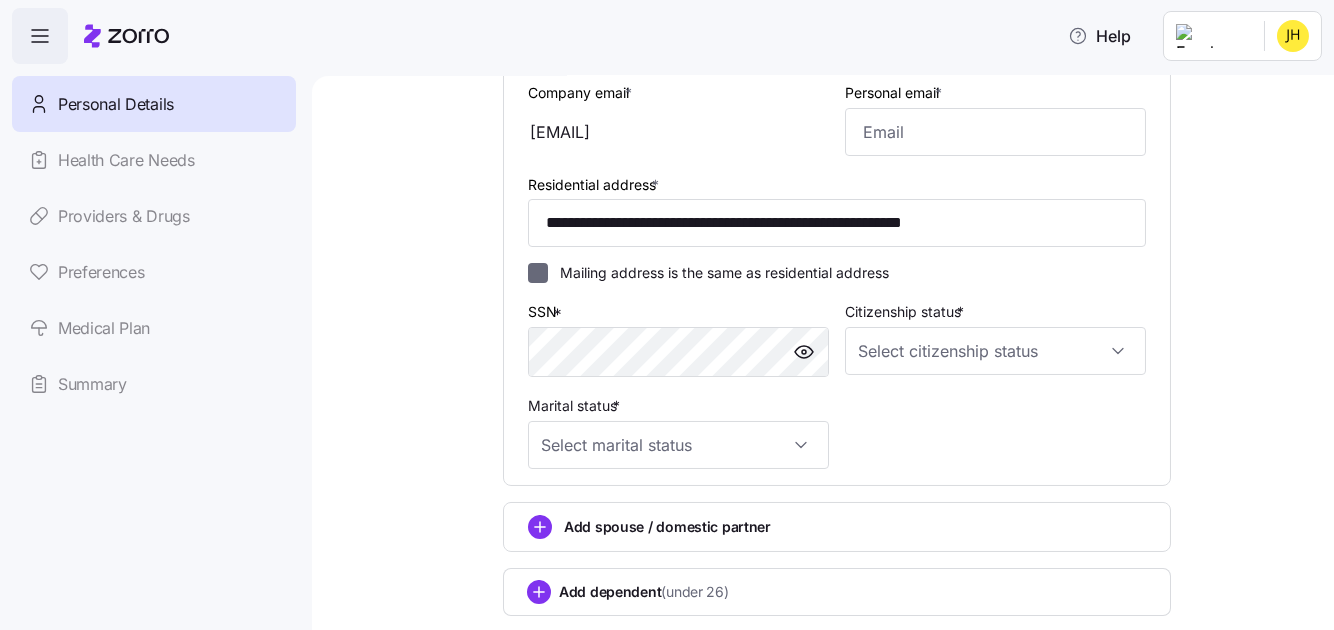 checkbox on "false" 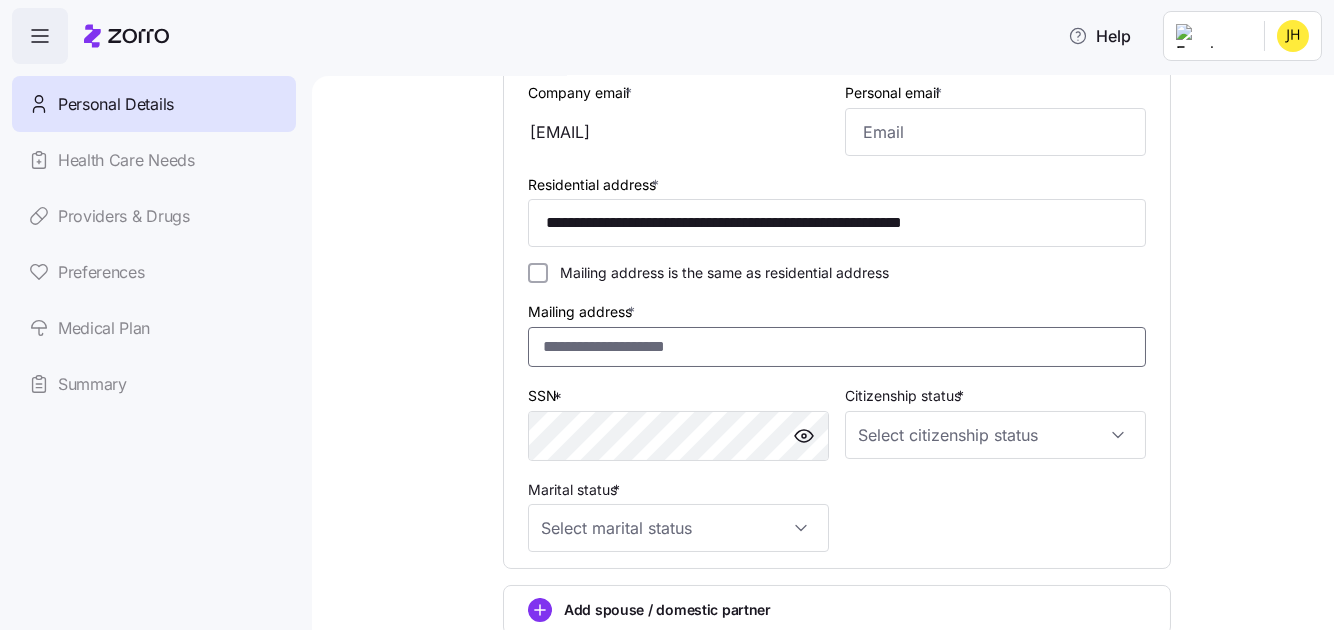 click on "Mailing address  *" at bounding box center [837, 347] 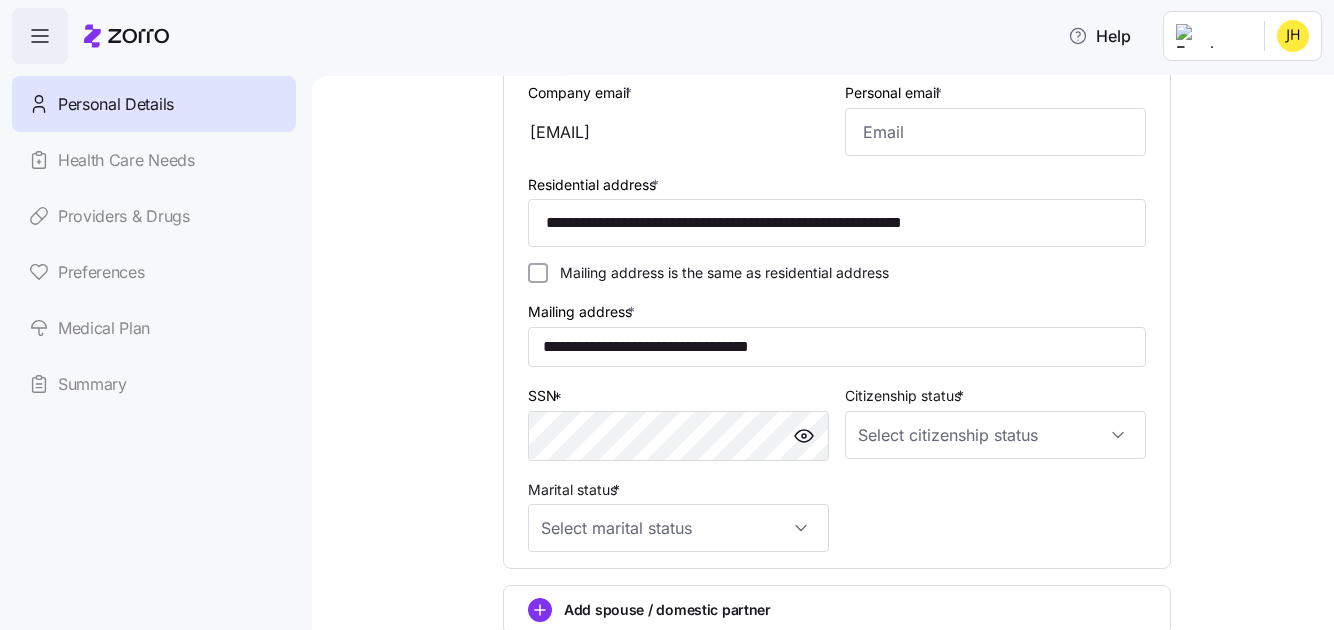 type on "**********" 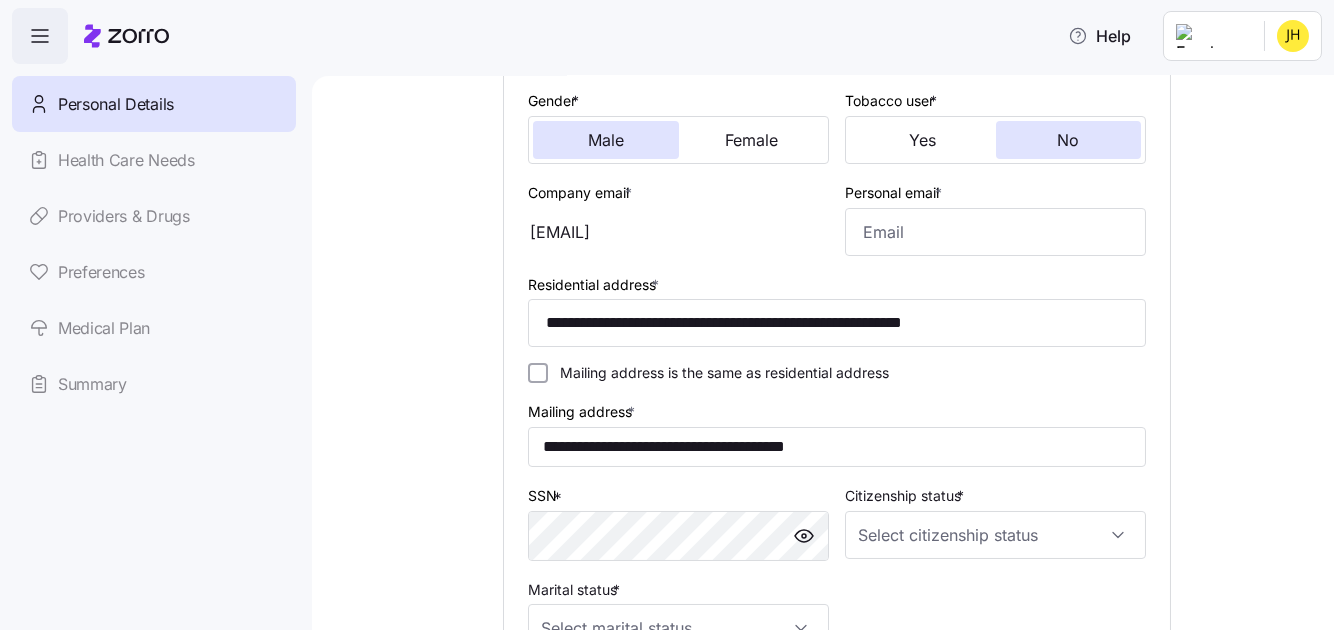 scroll, scrollTop: 281, scrollLeft: 0, axis: vertical 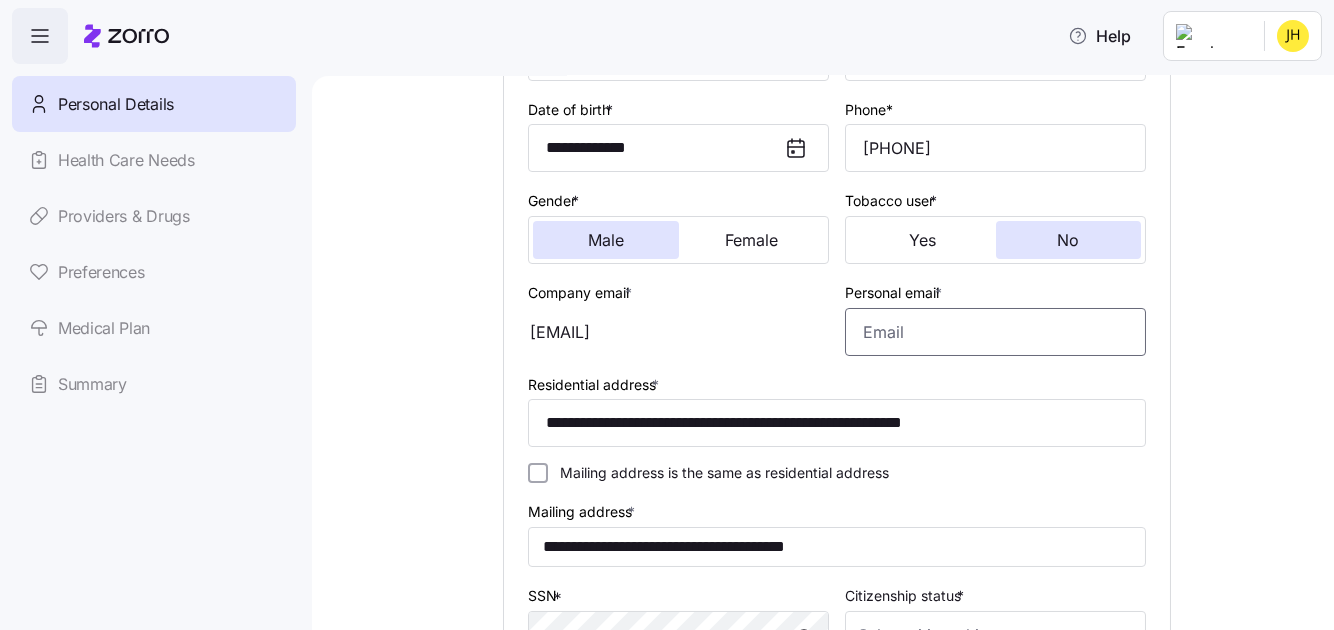 click on "Personal email  *" at bounding box center (995, 332) 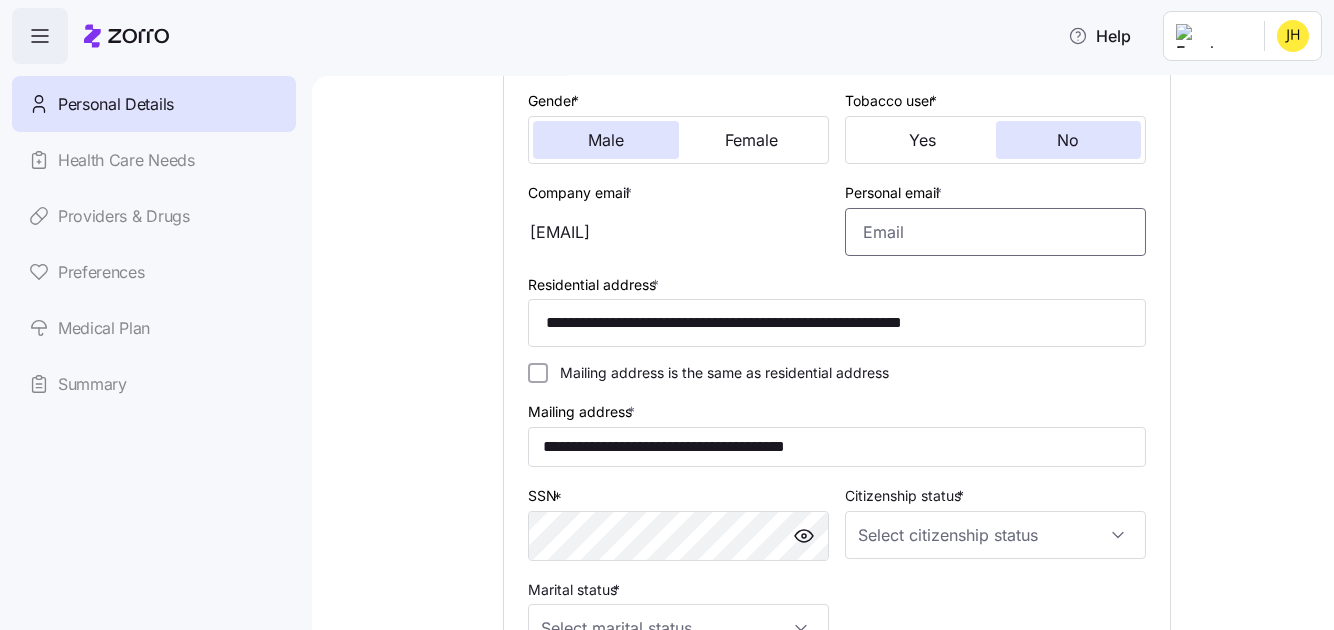 scroll, scrollTop: 481, scrollLeft: 0, axis: vertical 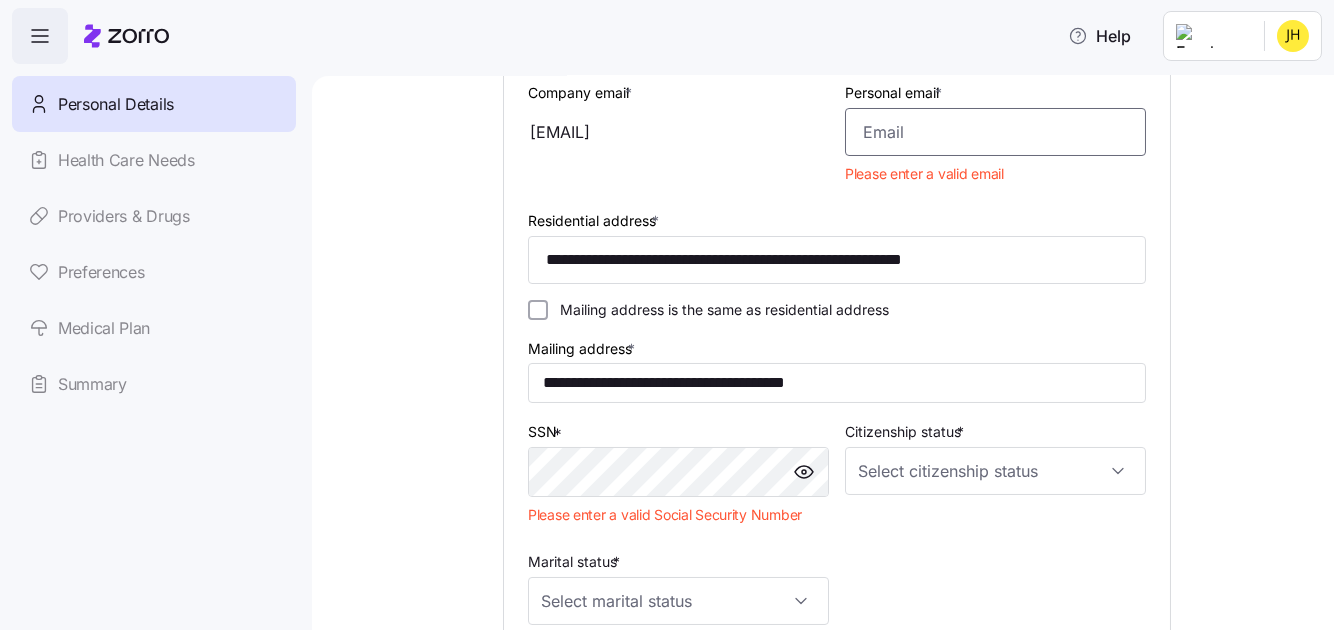 click on "Personal email  *" at bounding box center (995, 132) 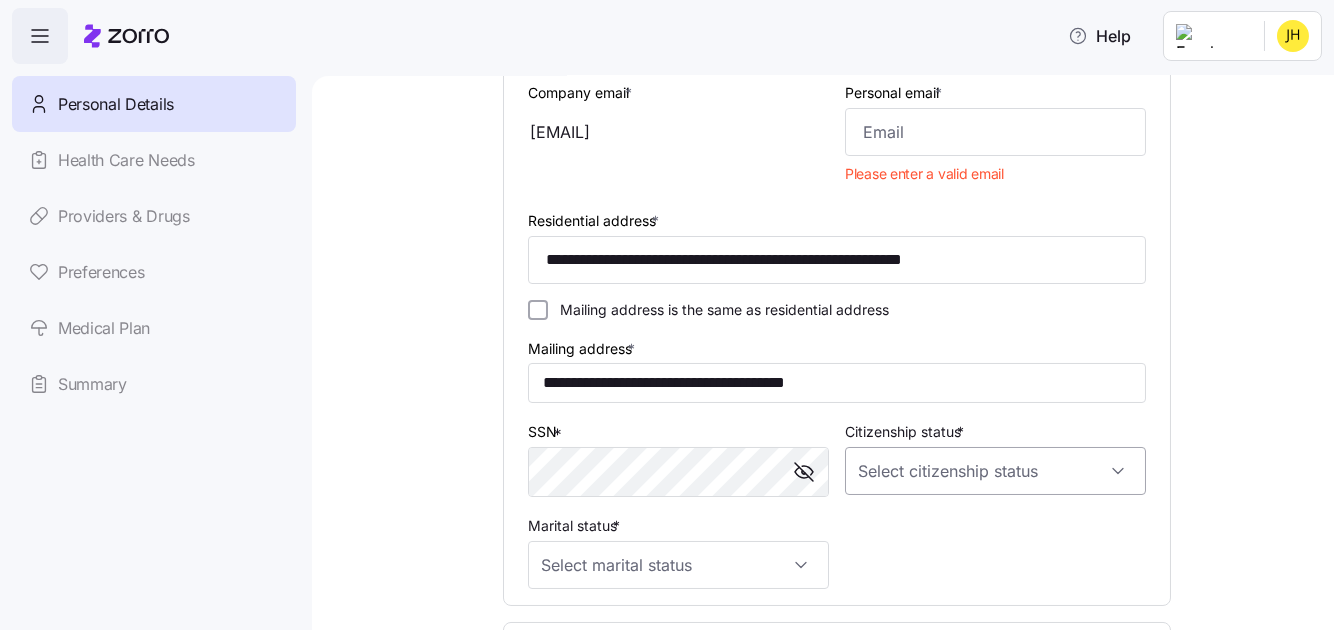 click on "Citizenship status  *" at bounding box center [995, 471] 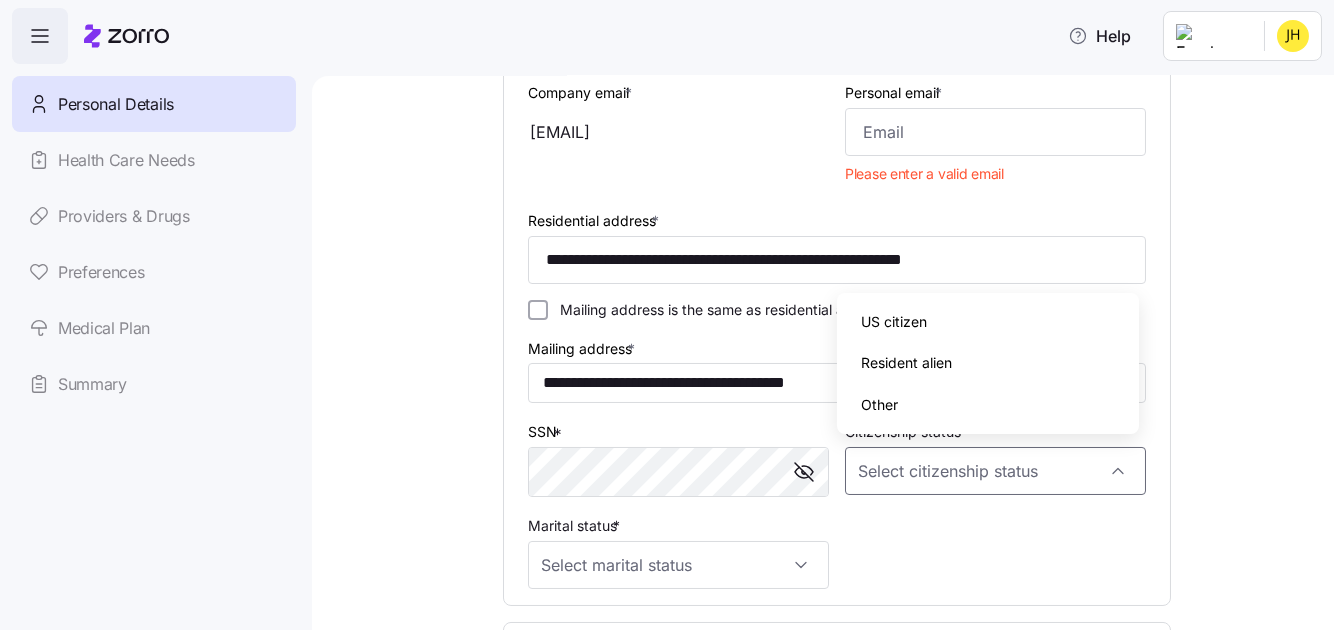 click on "US citizen" at bounding box center (894, 322) 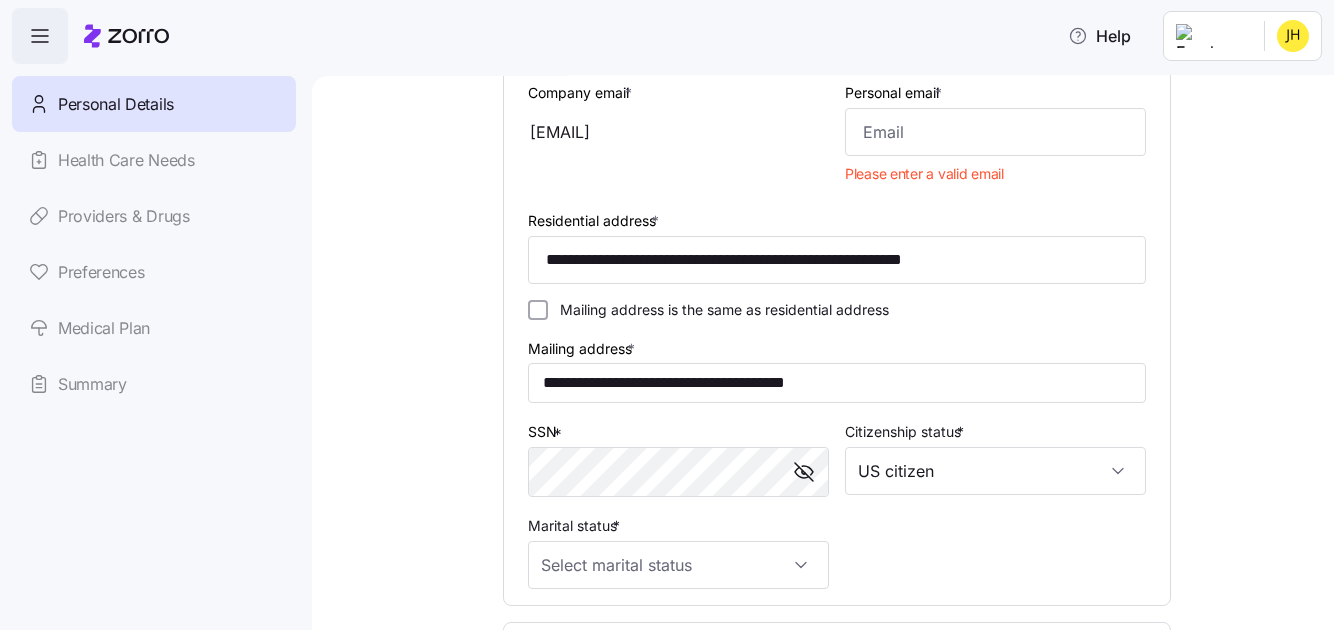 scroll, scrollTop: 581, scrollLeft: 0, axis: vertical 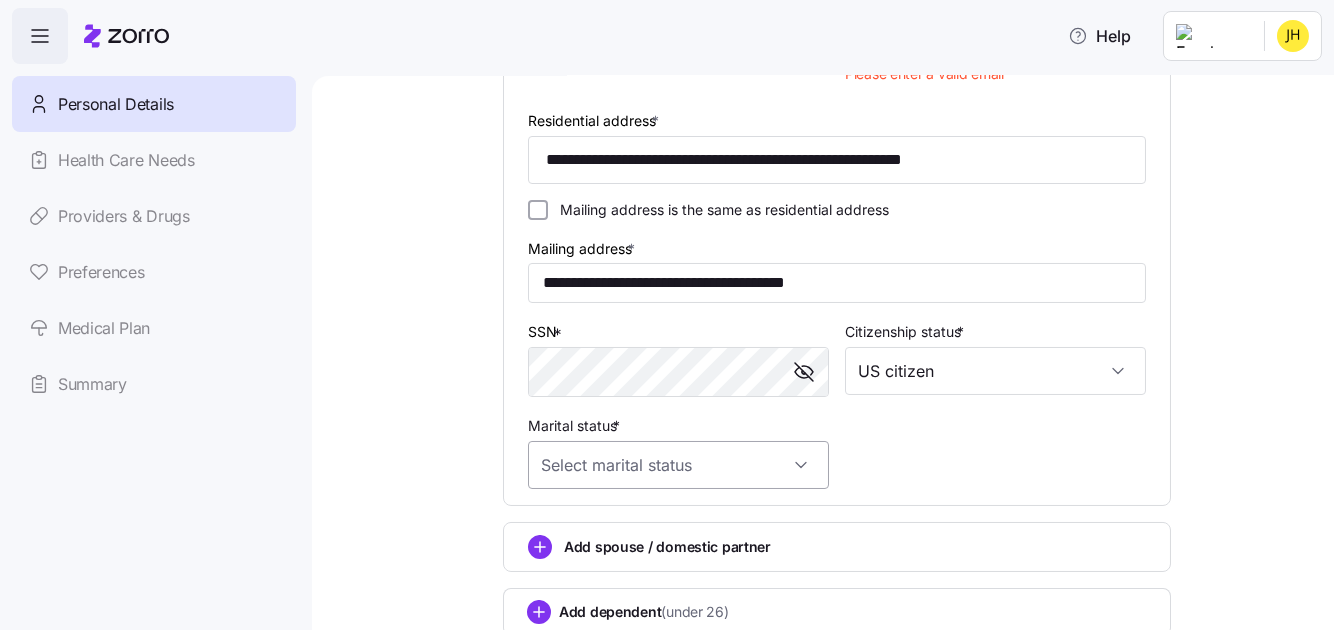 click on "Marital status  *" at bounding box center [678, 465] 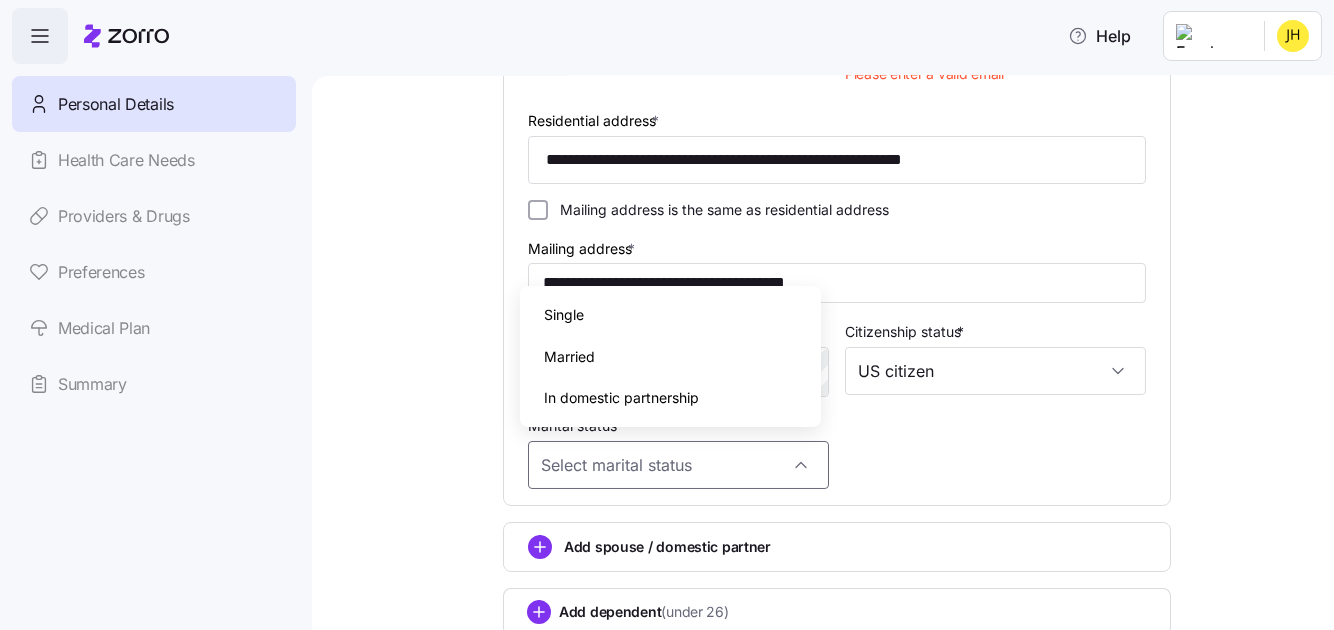 click on "Married" at bounding box center [569, 357] 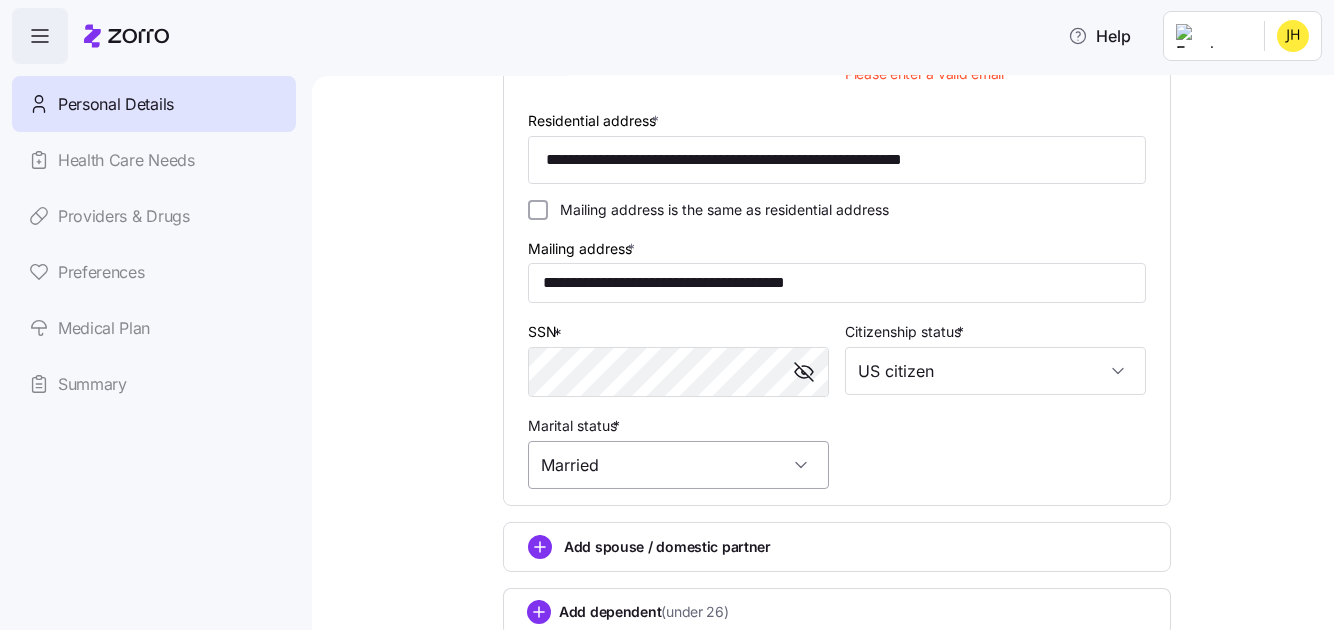 scroll, scrollTop: 681, scrollLeft: 0, axis: vertical 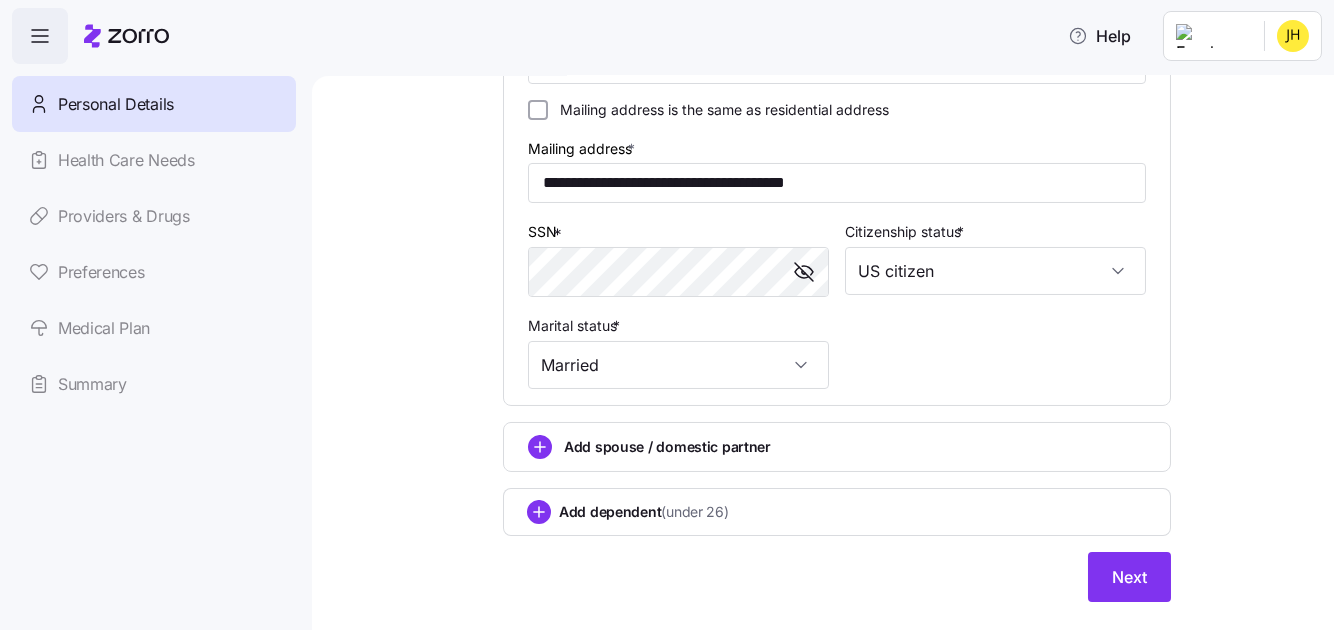 click on "Add spouse / domestic partner" at bounding box center [667, 447] 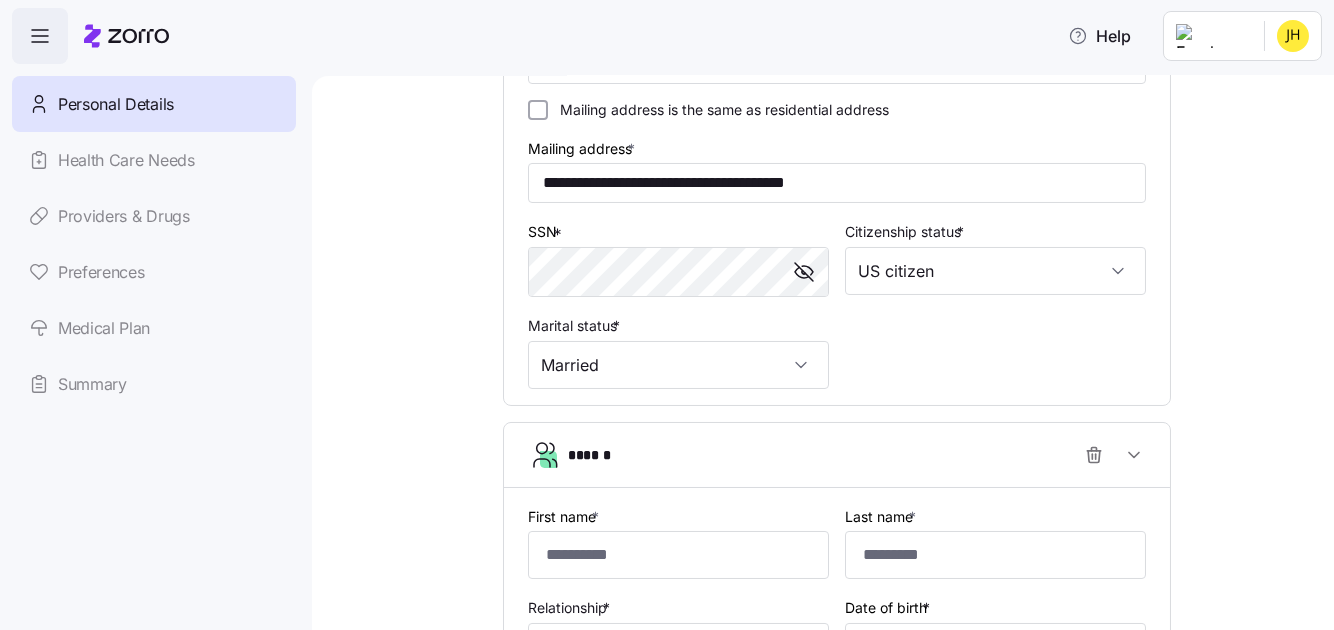 scroll, scrollTop: 781, scrollLeft: 0, axis: vertical 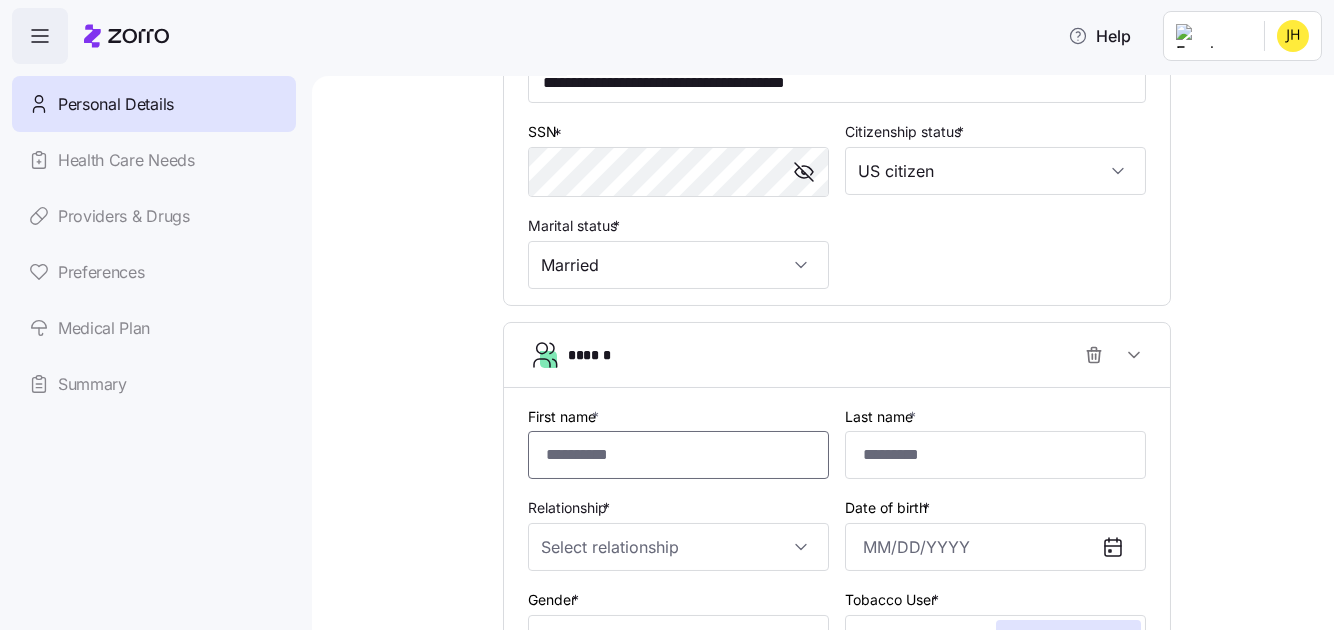 click on "First name  *" at bounding box center [678, 455] 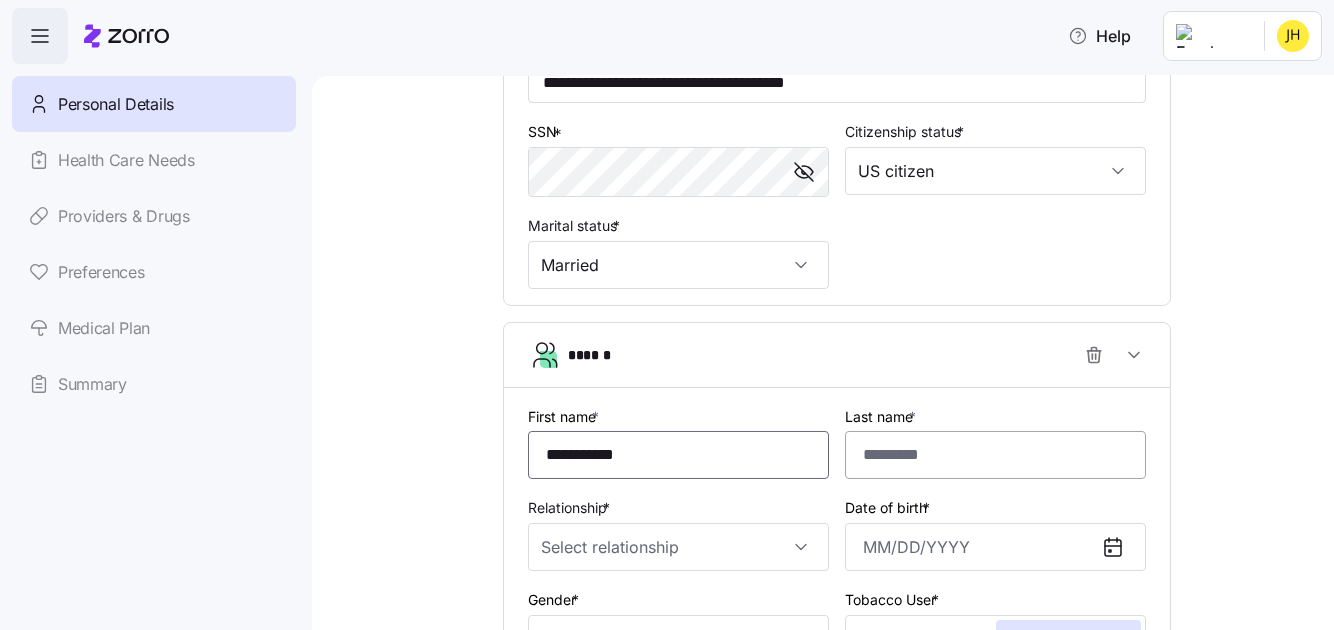 type on "**********" 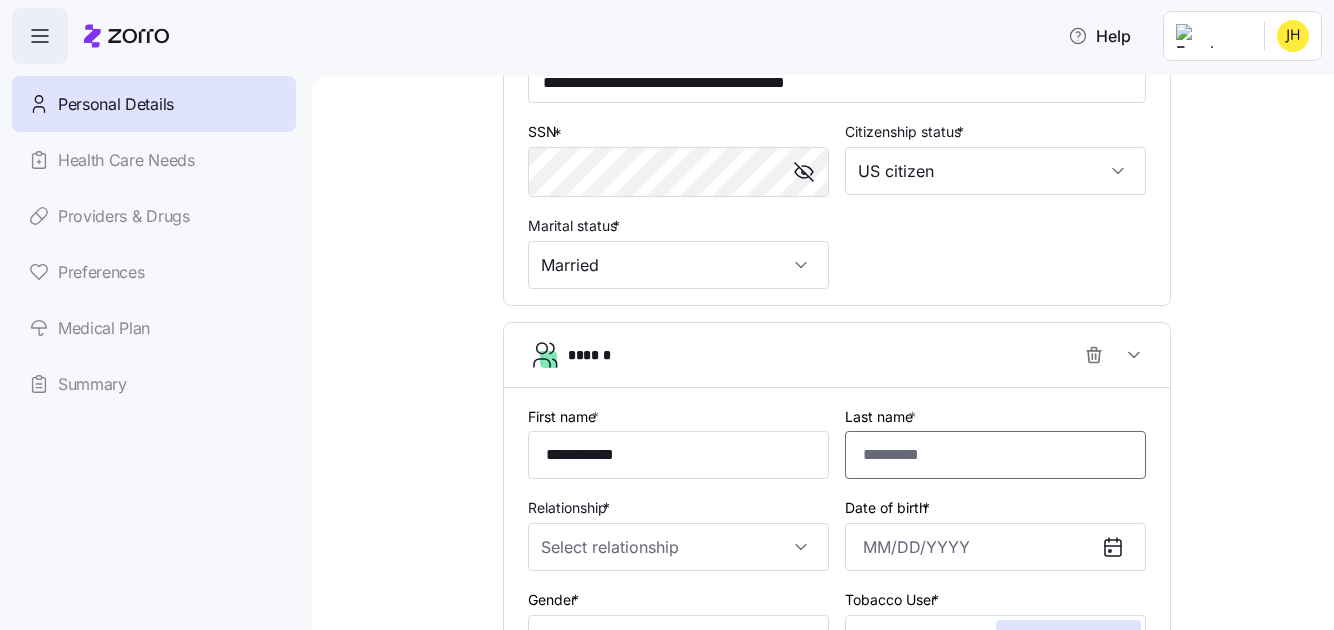click on "Last name  *" at bounding box center [995, 455] 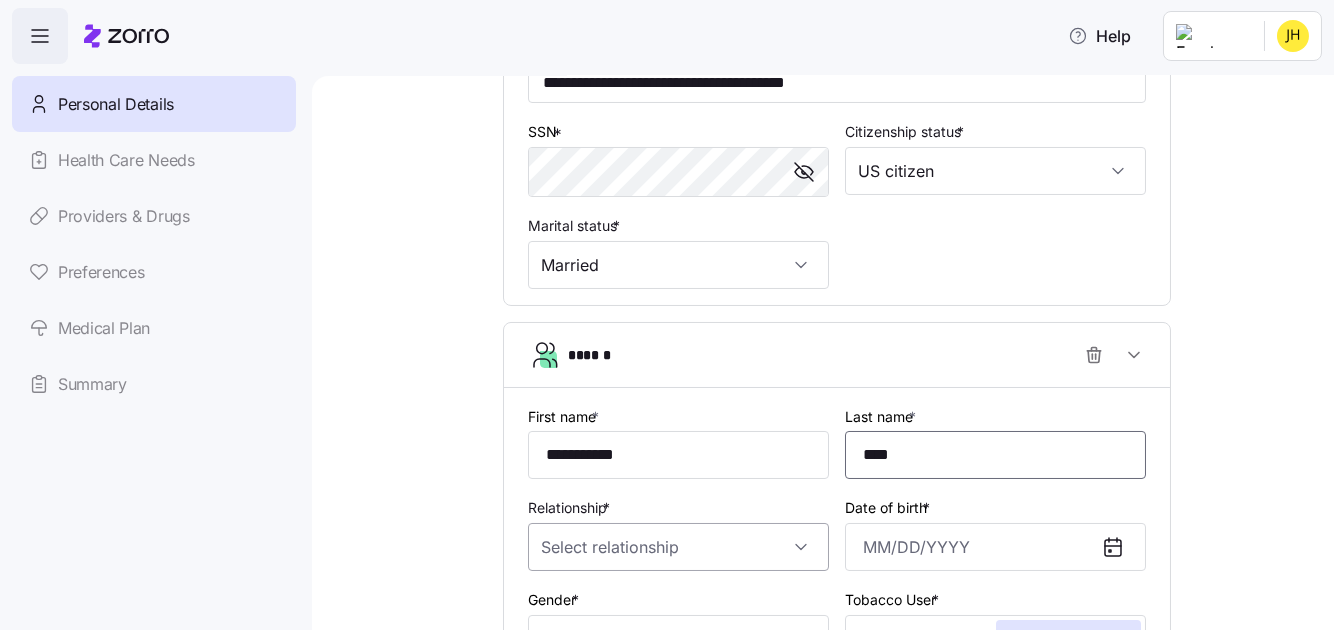 type on "****" 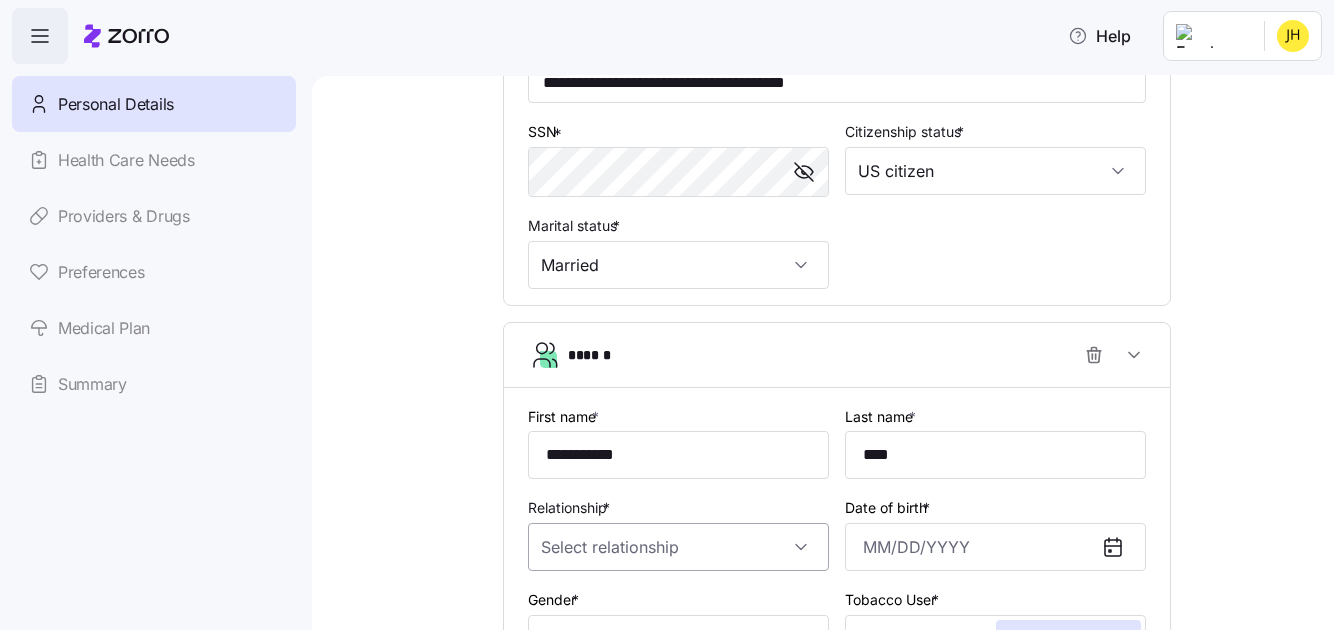 click on "Relationship  *" at bounding box center [678, 547] 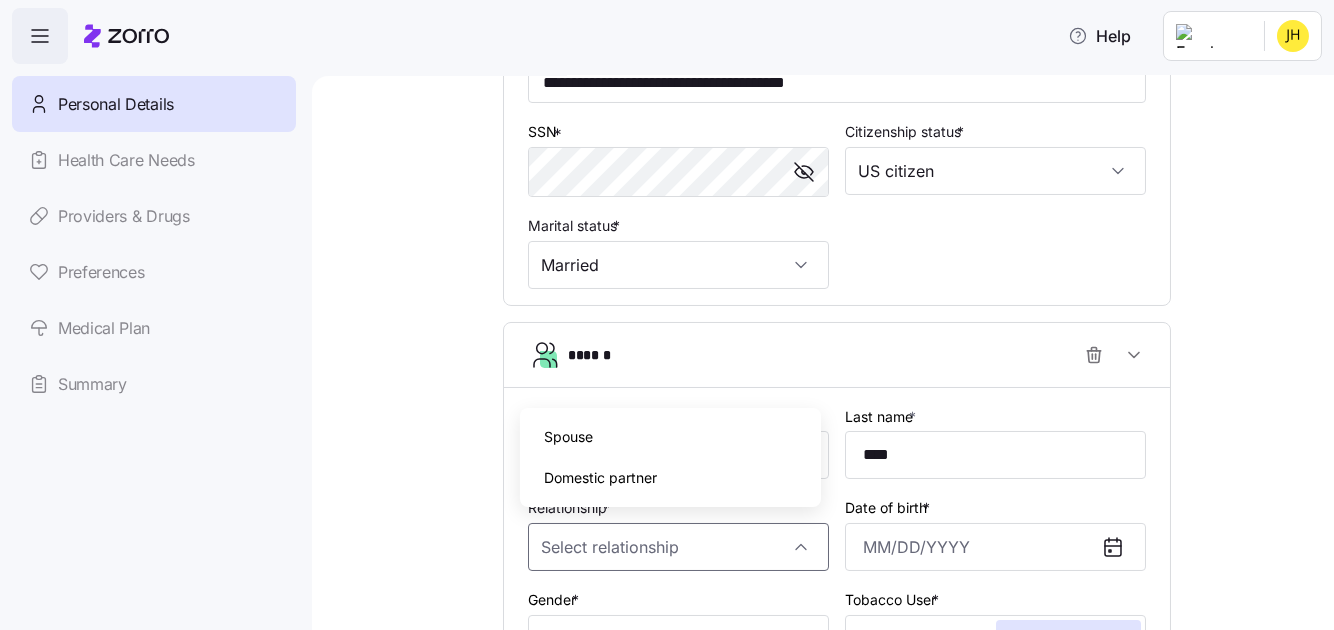 click on "Spouse" at bounding box center (568, 437) 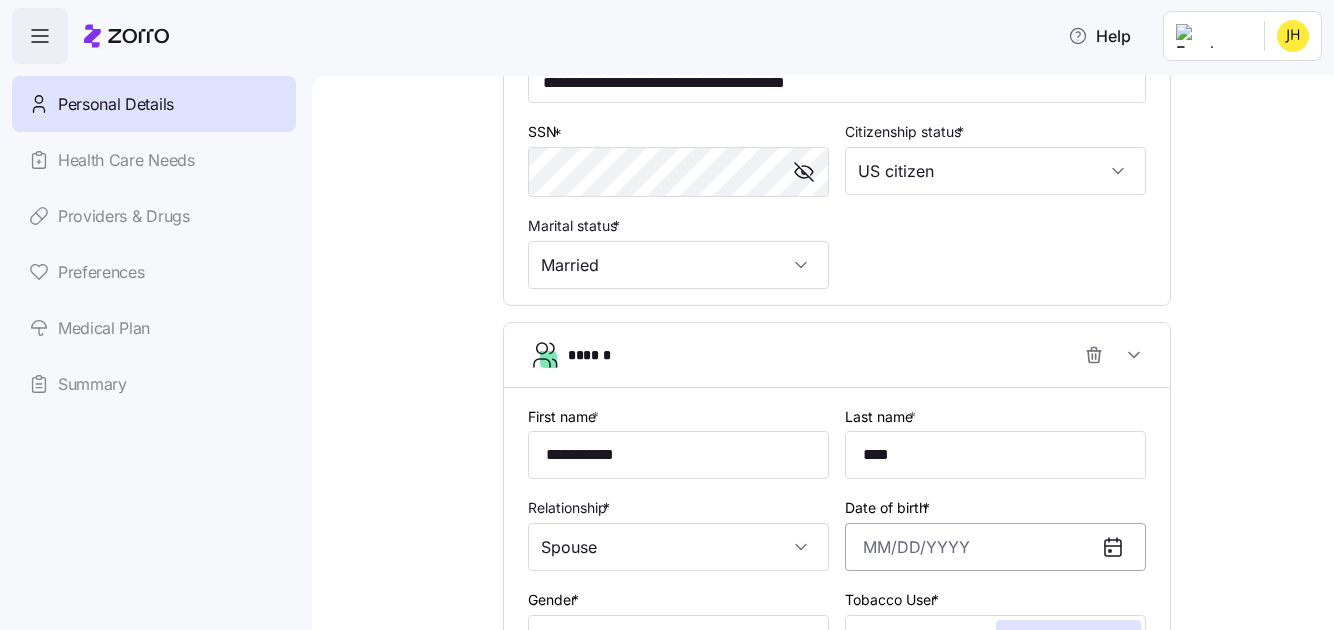 click on "Date of birth  *" at bounding box center (995, 547) 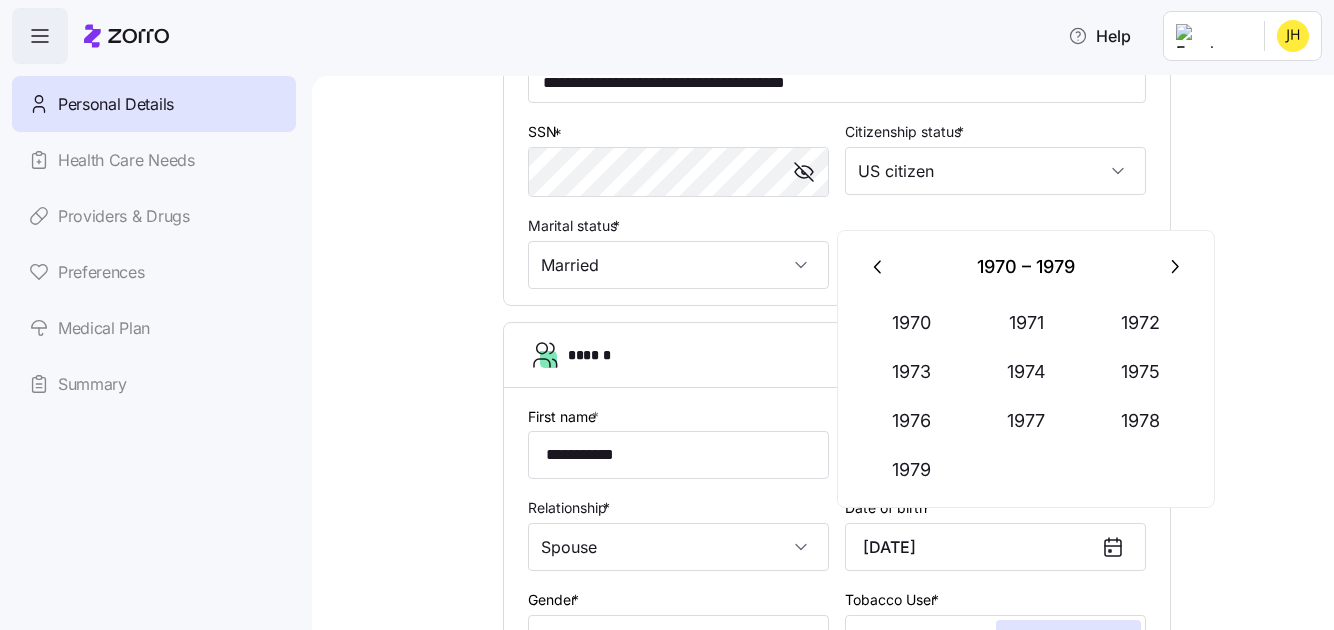 type on "[DATE]" 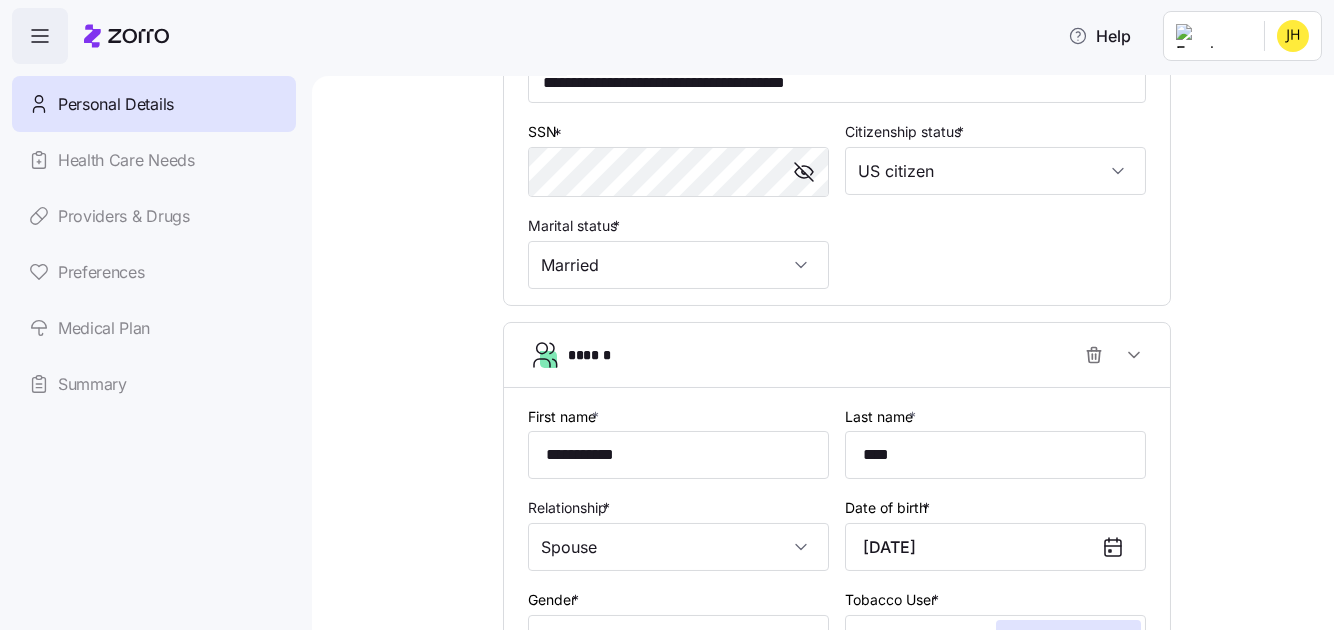 click on "Tobacco User  * Yes No" at bounding box center (995, 625) 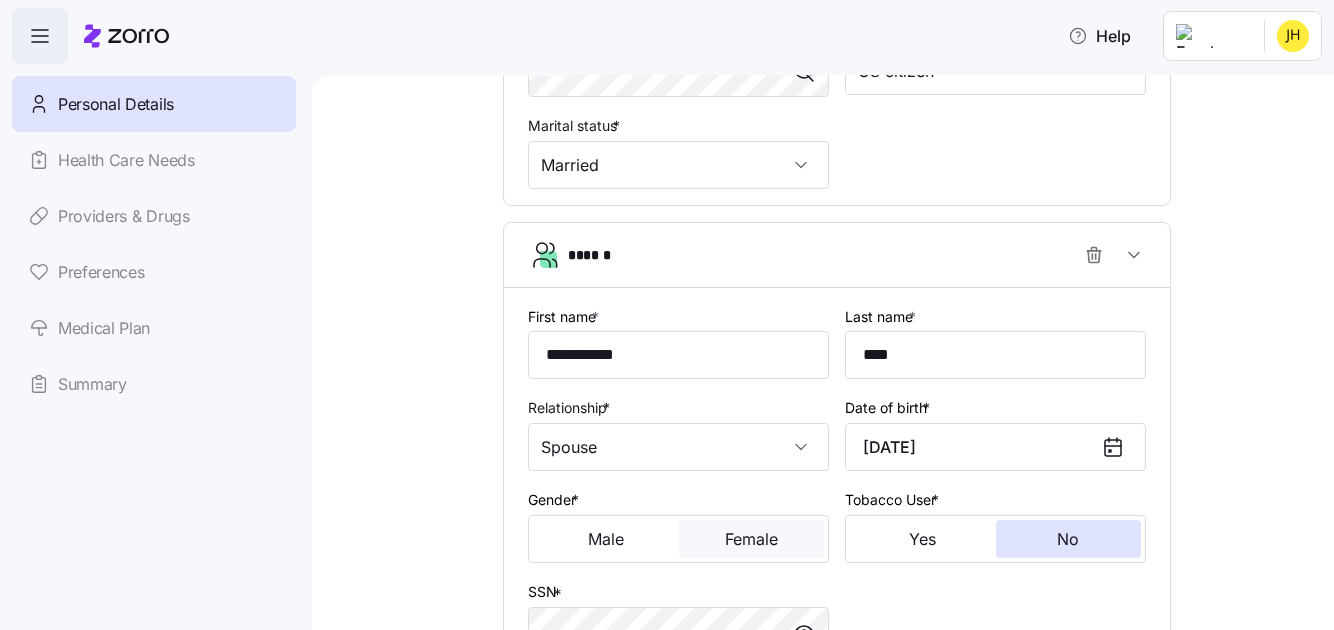 click on "Female" at bounding box center [751, 539] 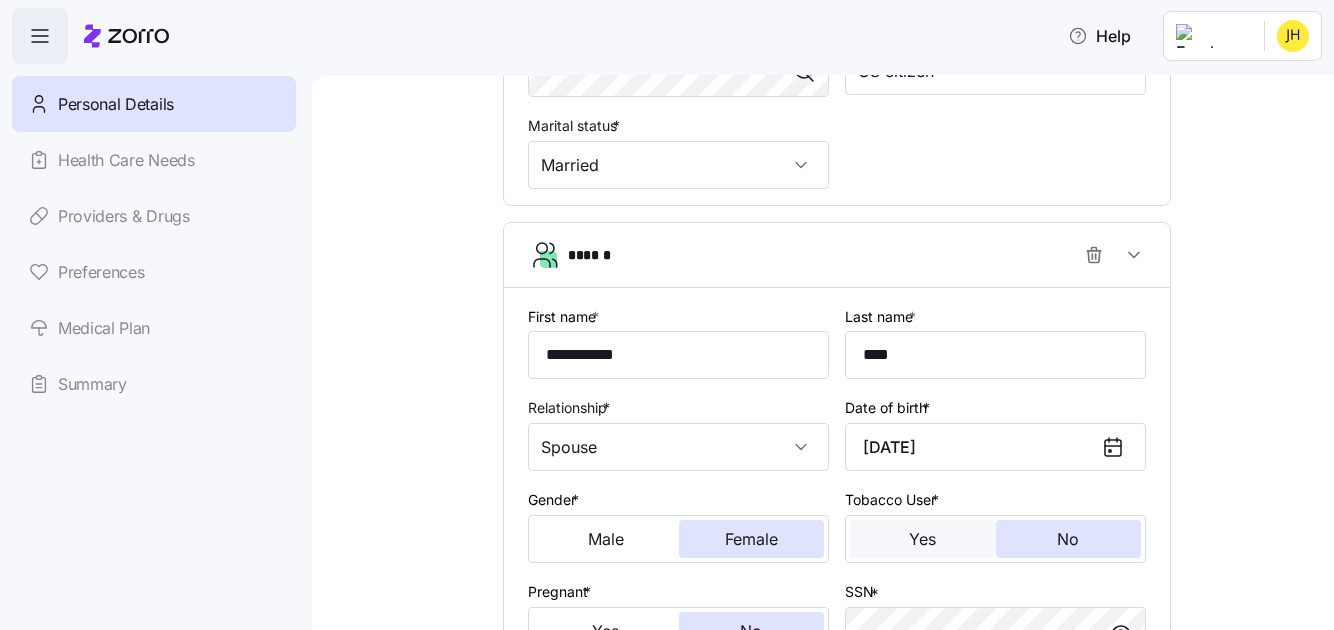 scroll, scrollTop: 981, scrollLeft: 0, axis: vertical 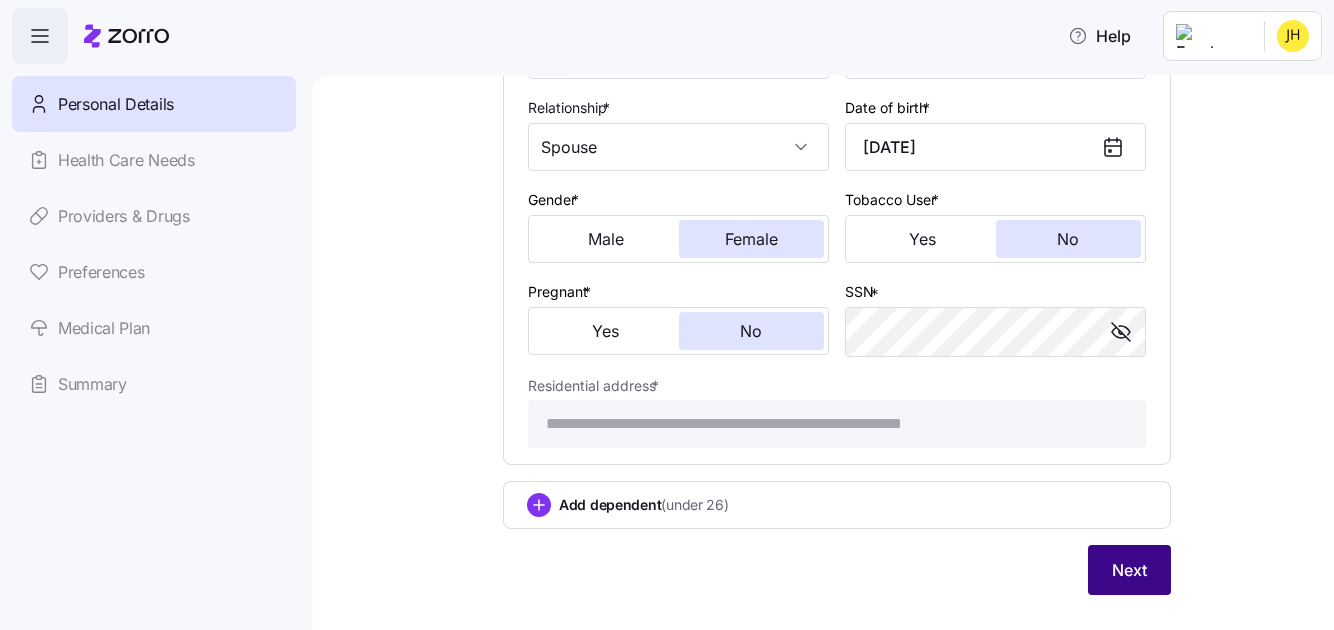 click on "Next" at bounding box center [1129, 570] 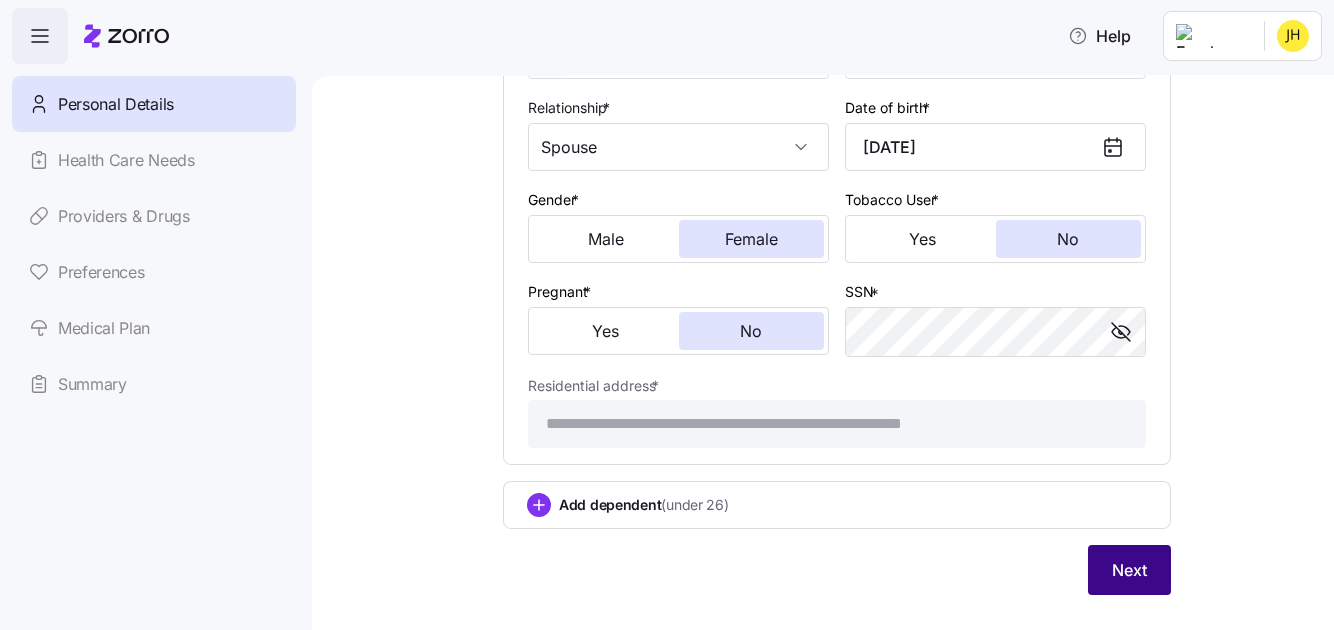 click on "Next" at bounding box center [1129, 570] 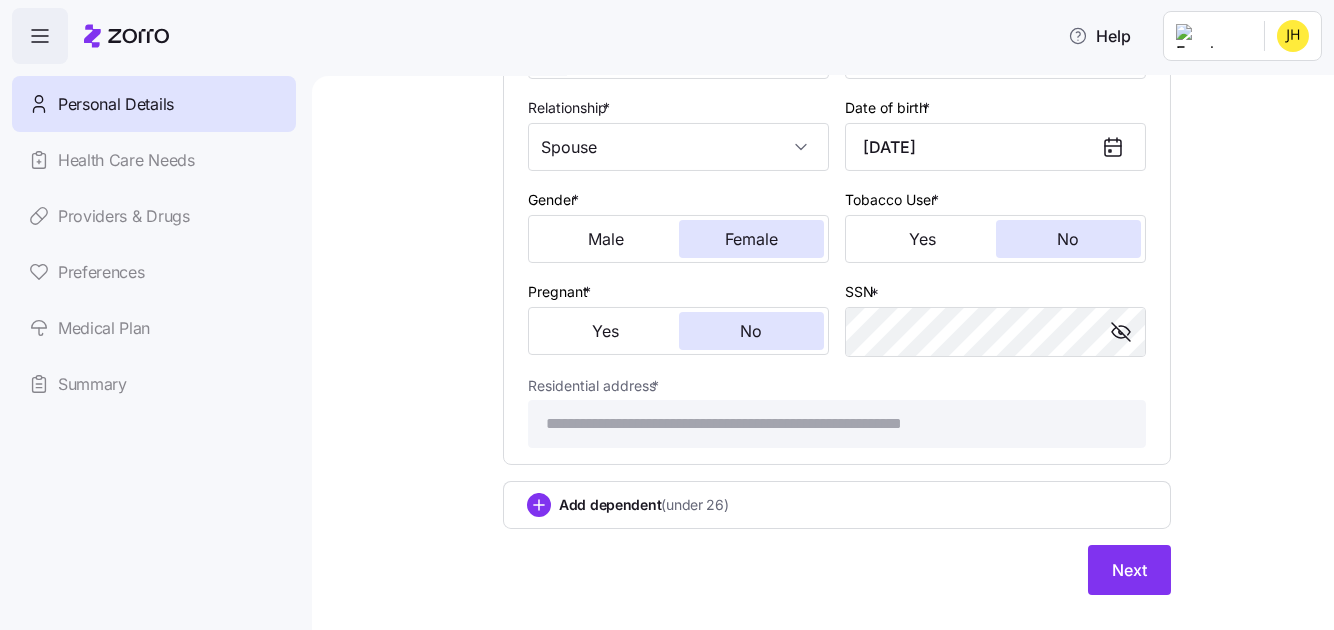 click on "Household information Add the family members that you want to include in your ICHRA You Missing details First name  * [FIRST]  * [LAST]  * [DATE] * [PHONE] Gender  * Male Female Tobacco user  * Yes No Company email  * [EMAIL] Personal email  * Please enter a valid email Residential address  * [ADDRESS] Mailing address is the same as residential address Mailing address  * [ADDRESS] SSN  * [SSN] Citizenship status  * US citizen Marital status  * Married [FIRST]  * [LAST] Relationship  * Spouse Date of birth  * [DATE] Gender  * Male Female Tobacco User  * Yes No Pregnant  * Yes No SSN  * [SSN] Residential address  * [ADDRESS] Add dependent  (under 26) Next" at bounding box center (837, -227) 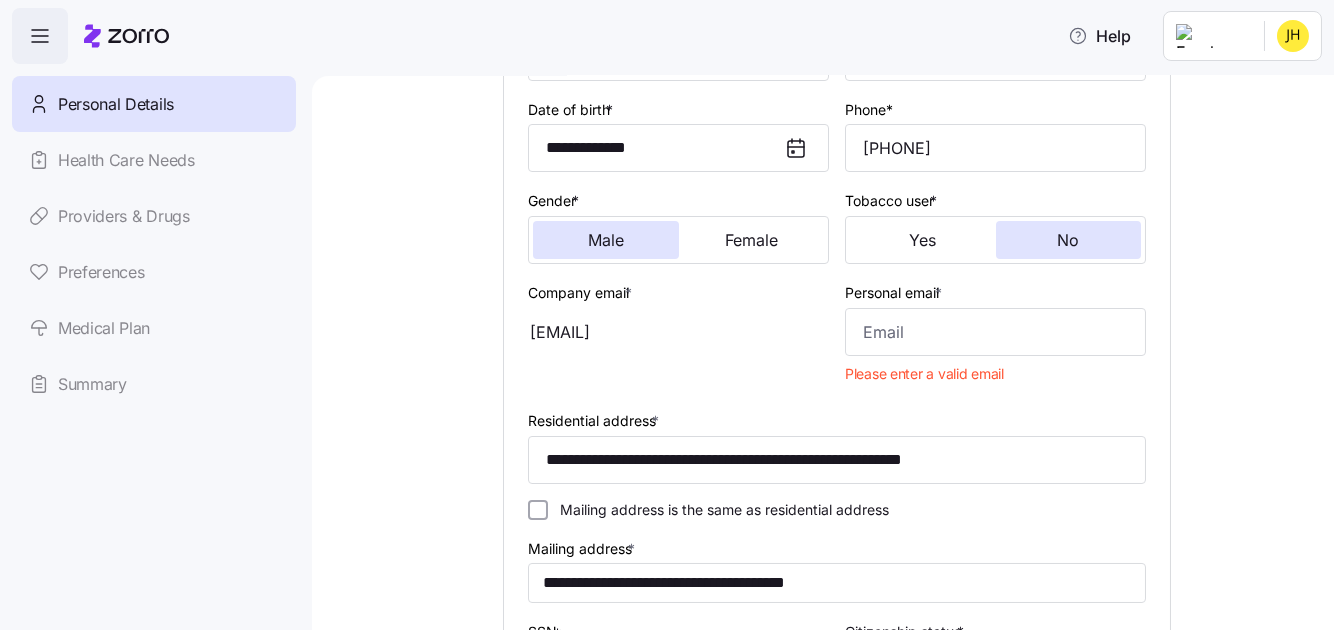 scroll, scrollTop: 381, scrollLeft: 0, axis: vertical 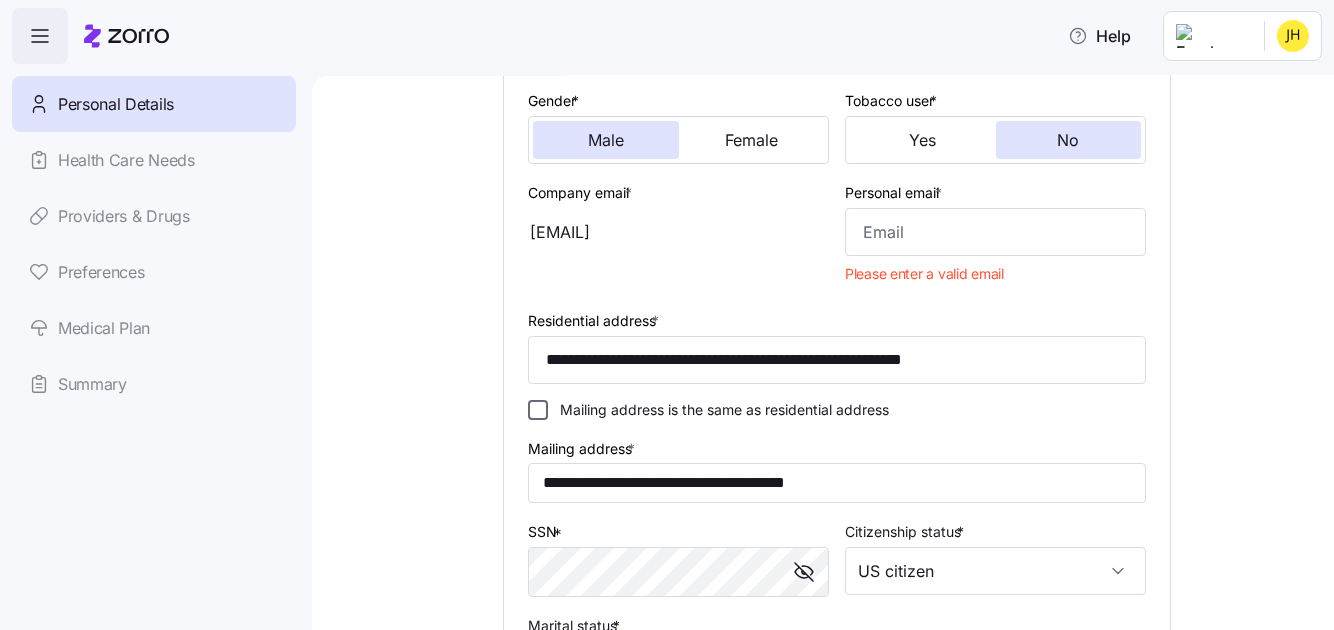 click on "Mailing address is the same as residential address" at bounding box center [538, 410] 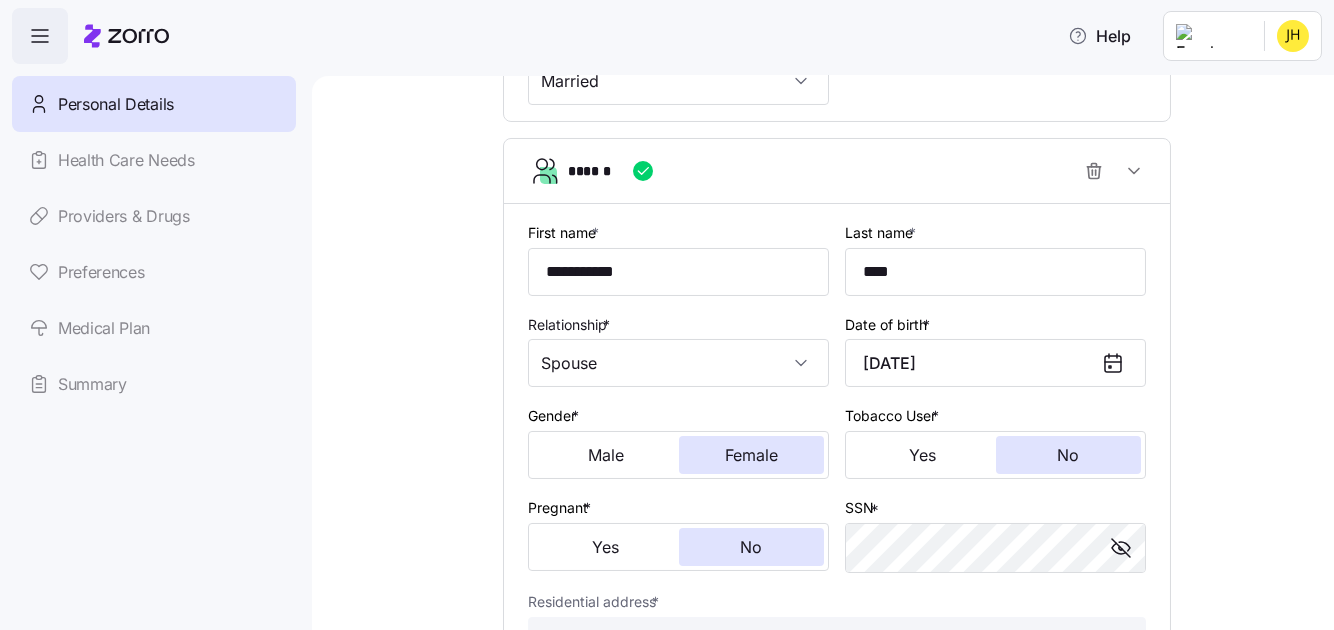 scroll, scrollTop: 1081, scrollLeft: 0, axis: vertical 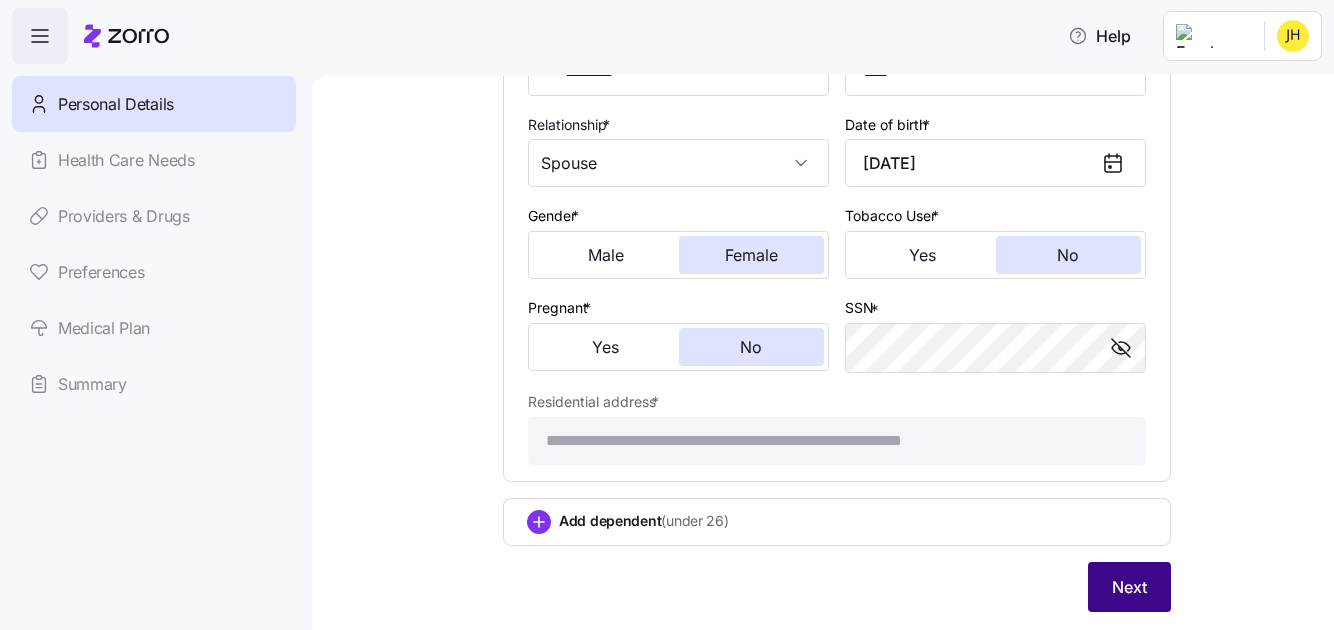 click on "Next" at bounding box center [1129, 587] 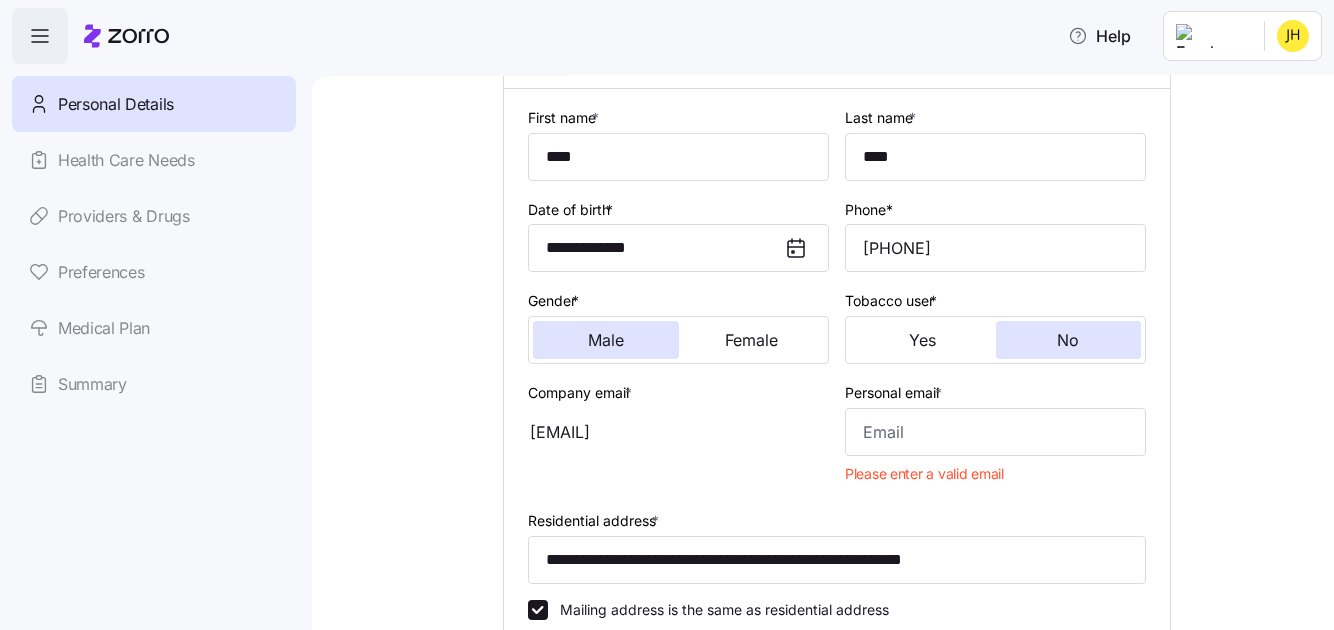 scroll, scrollTop: 281, scrollLeft: 0, axis: vertical 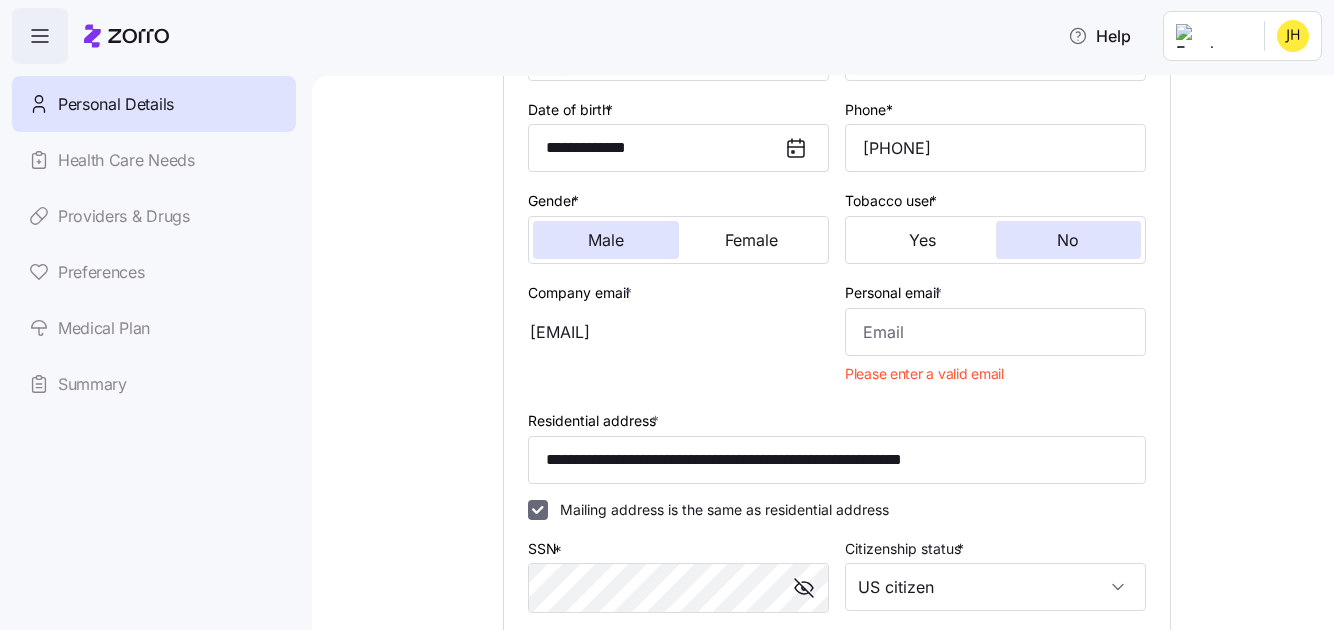 click on "Mailing address is the same as residential address" at bounding box center (538, 510) 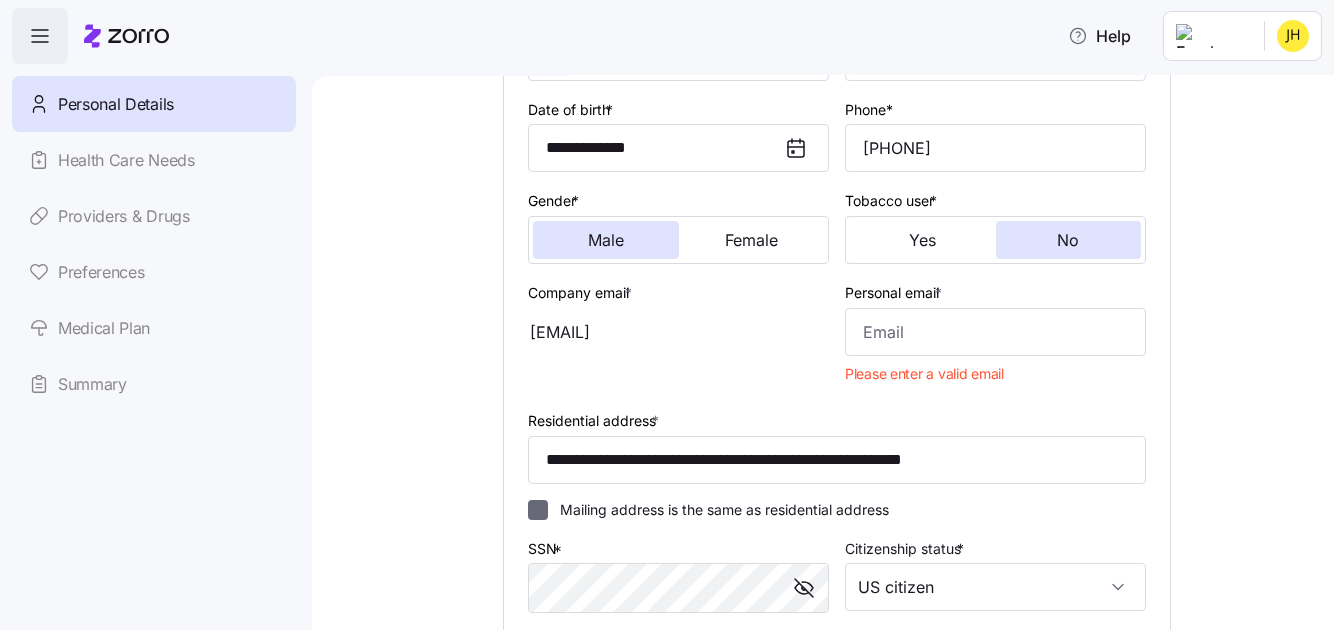 checkbox on "false" 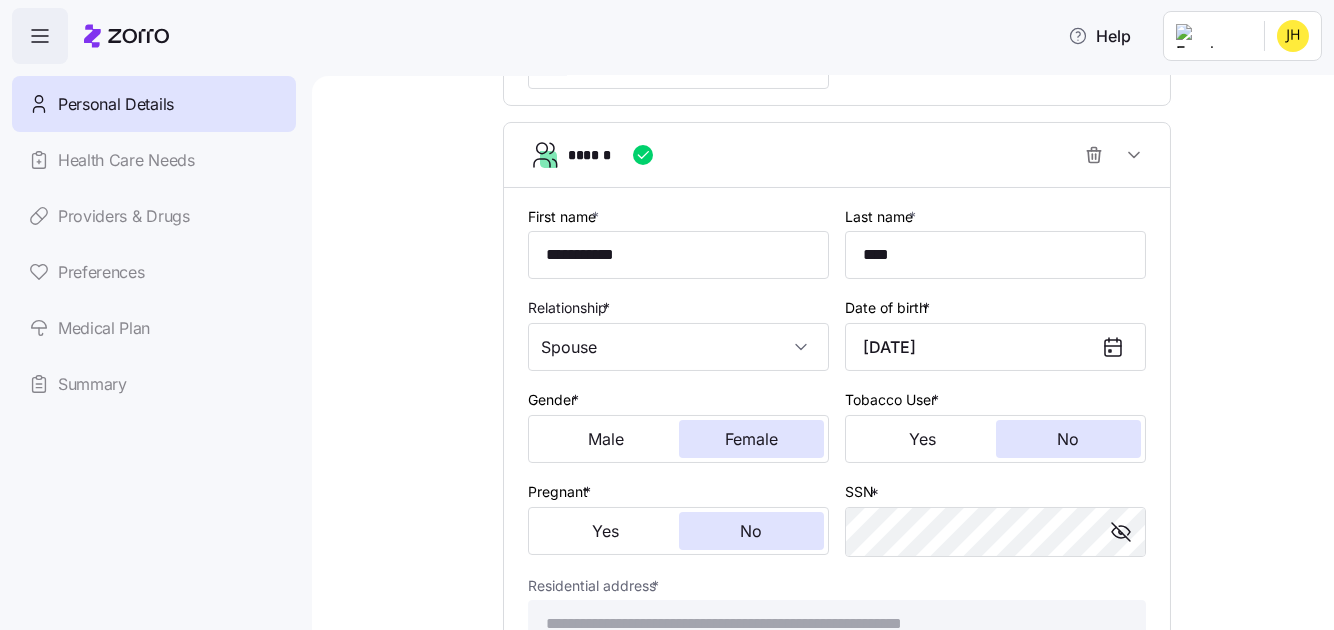 scroll, scrollTop: 1181, scrollLeft: 0, axis: vertical 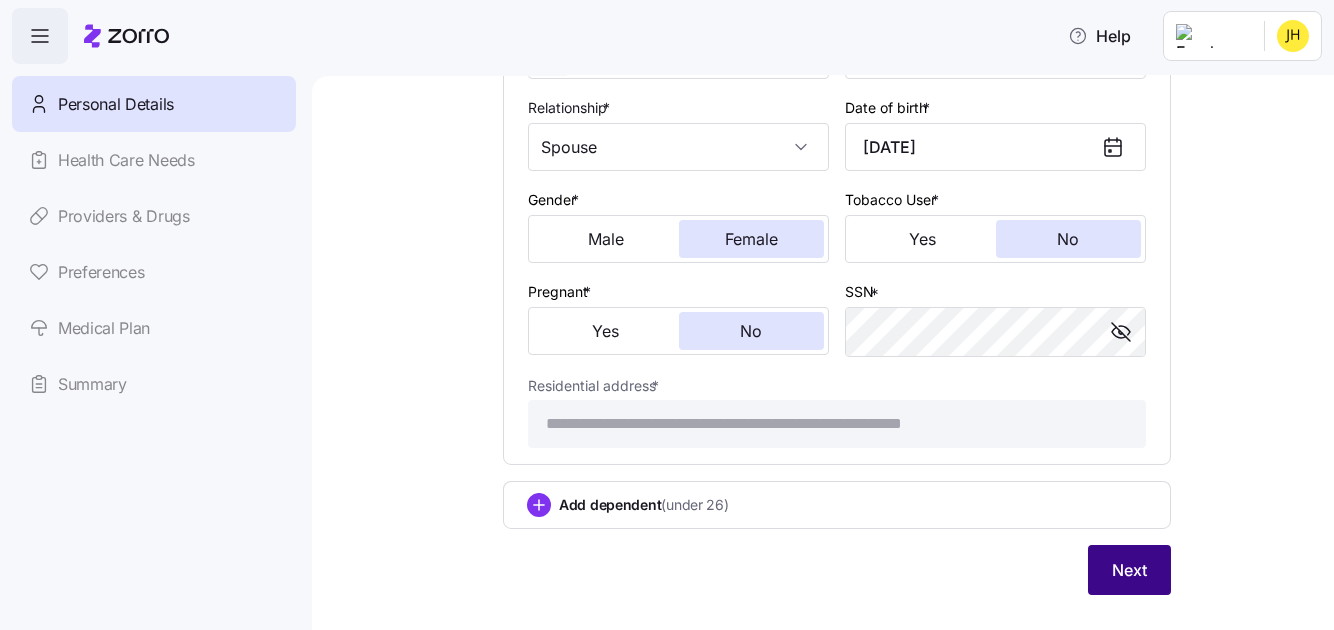 click on "Next" at bounding box center (1129, 570) 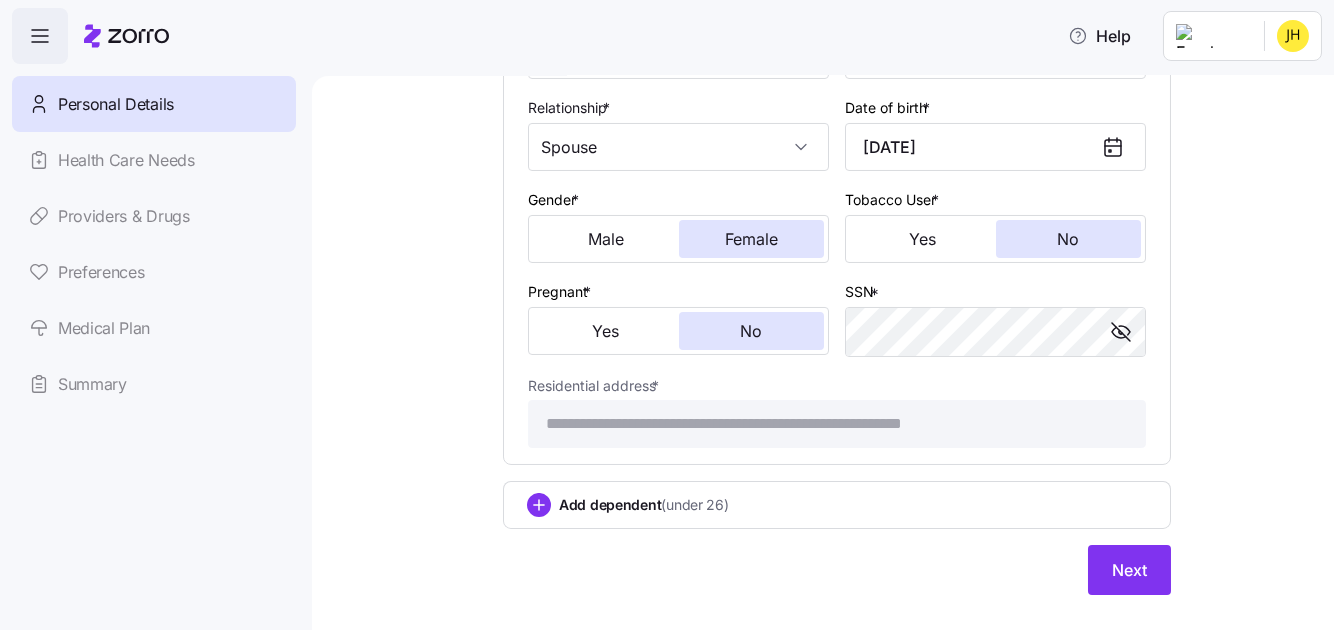 click on "Household information Add the family members that you want to include in your ICHRA You Missing details First name  * [FIRST]  * [LAST]  * [DATE] * [PHONE] Gender  * Male Female Tobacco user  * Yes No Company email  * [EMAIL] Personal email  * Please enter a valid email Residential address  * [ADDRESS] Mailing address is the same as residential address Mailing address  * [ADDRESS] SSN  * [SSN] Citizenship status  * US citizen Marital status  * Married [FIRST]  * [LAST] Relationship  * Spouse Date of birth  * [DATE] Gender  * Male Female Tobacco User  * Yes No Pregnant  * Yes No SSN  * [SSN] Residential address  * [ADDRESS] Add dependent  (under 26) Next" at bounding box center [837, -227] 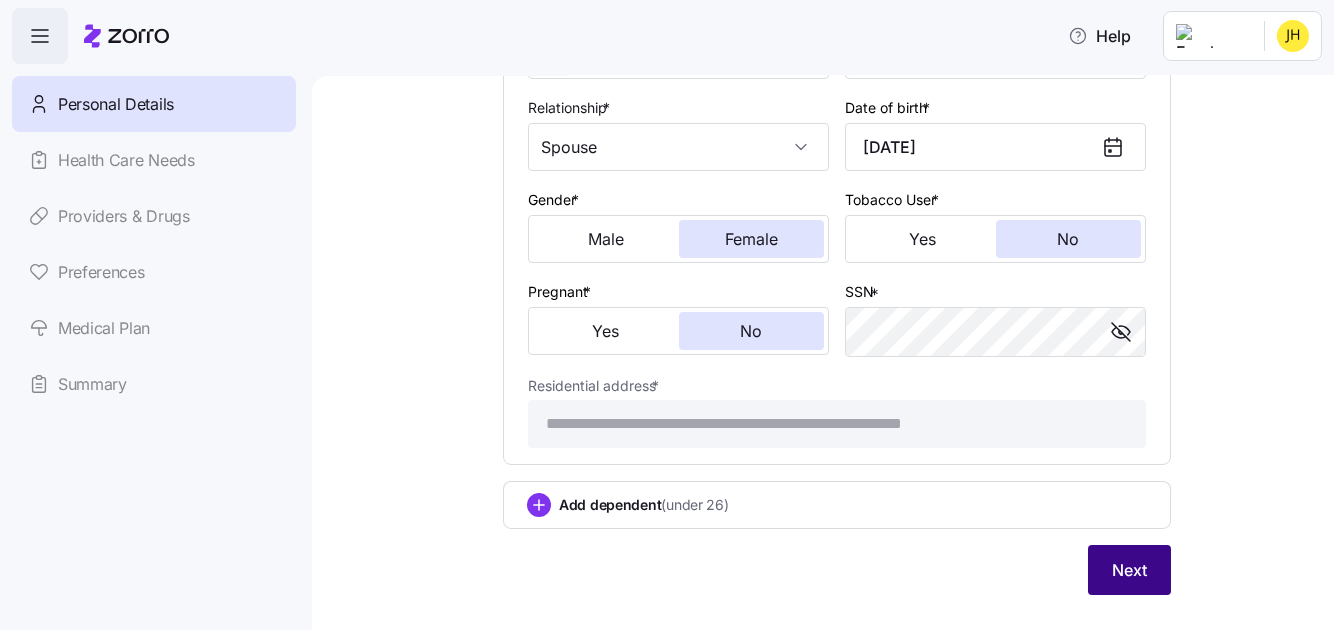 click on "Next" at bounding box center (1129, 570) 